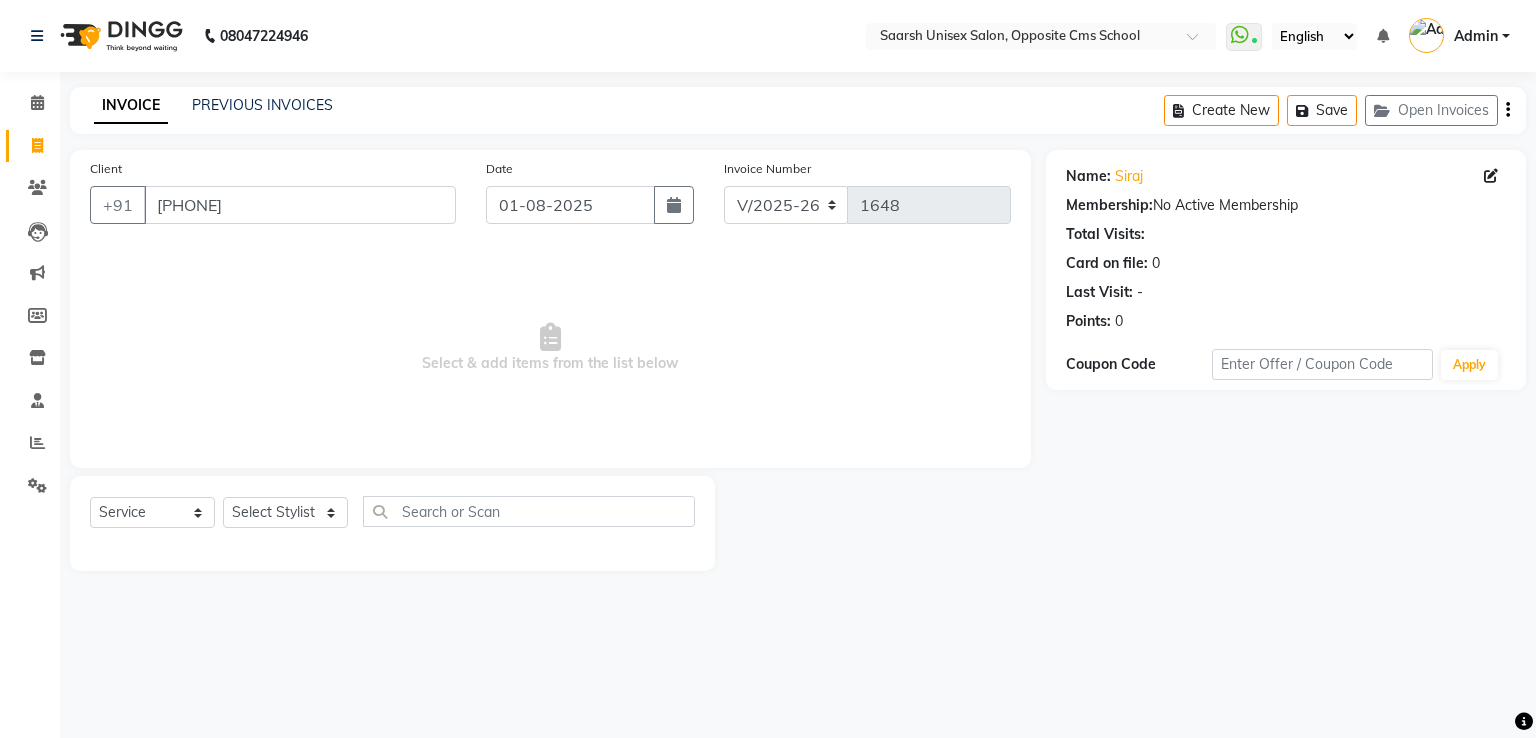 select on "3962" 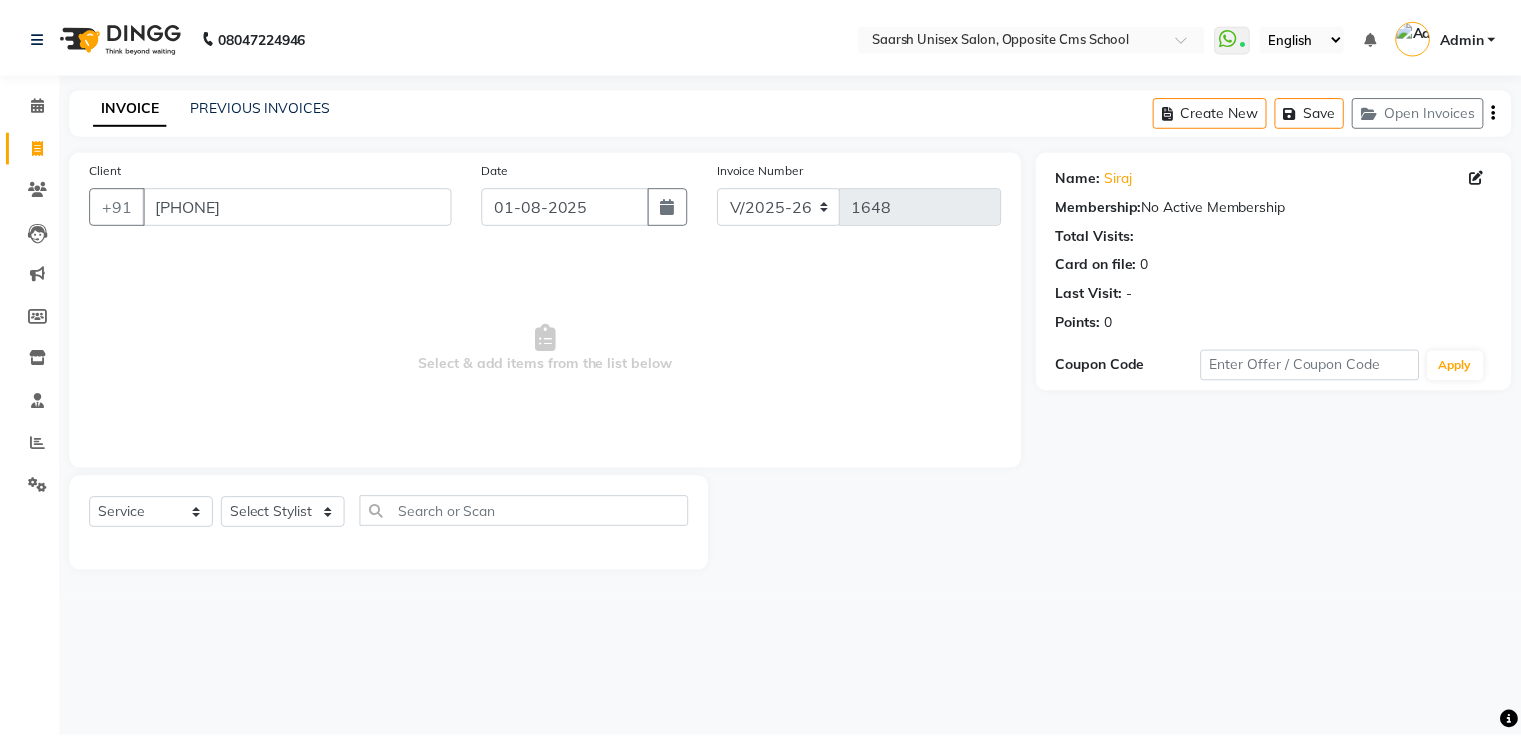 scroll, scrollTop: 0, scrollLeft: 0, axis: both 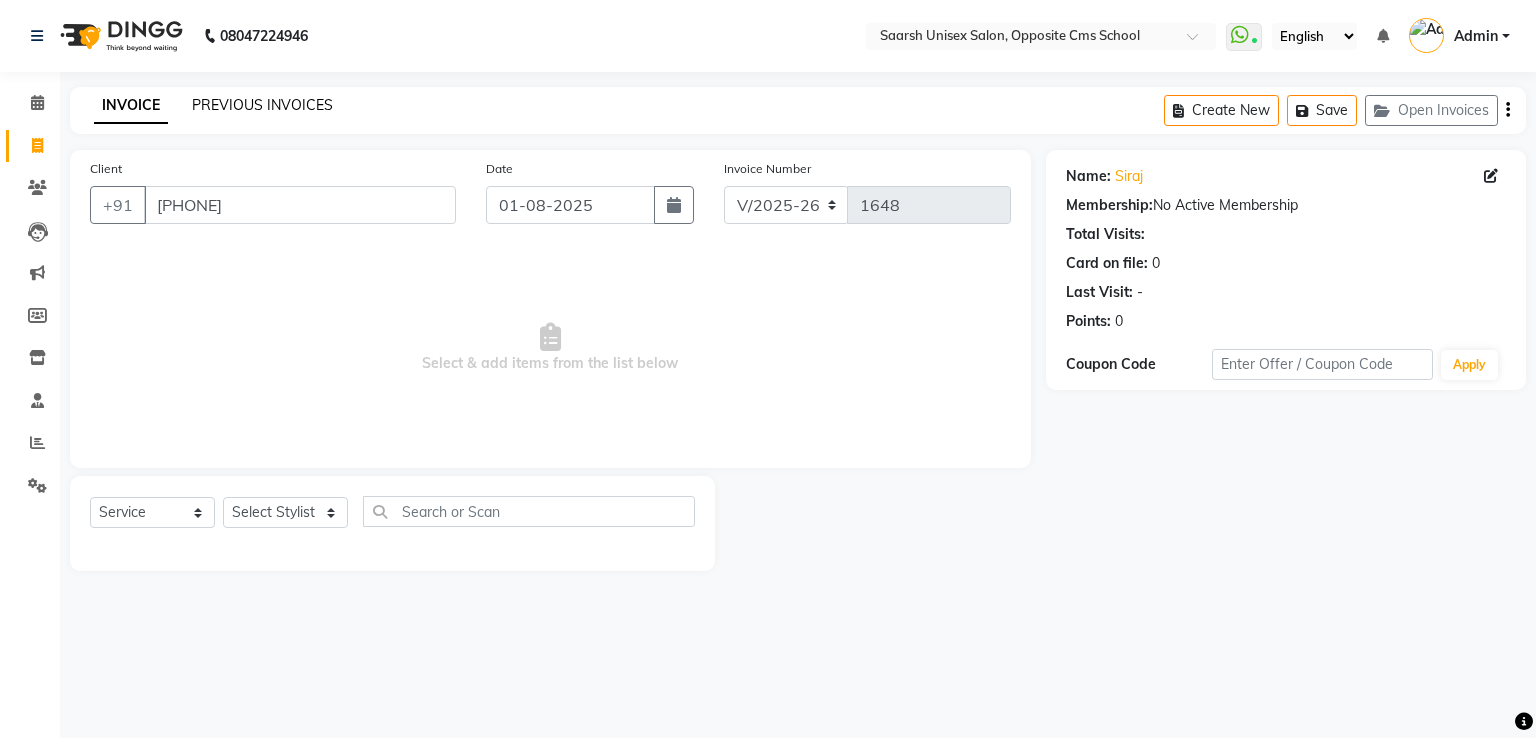 click on "PREVIOUS INVOICES" 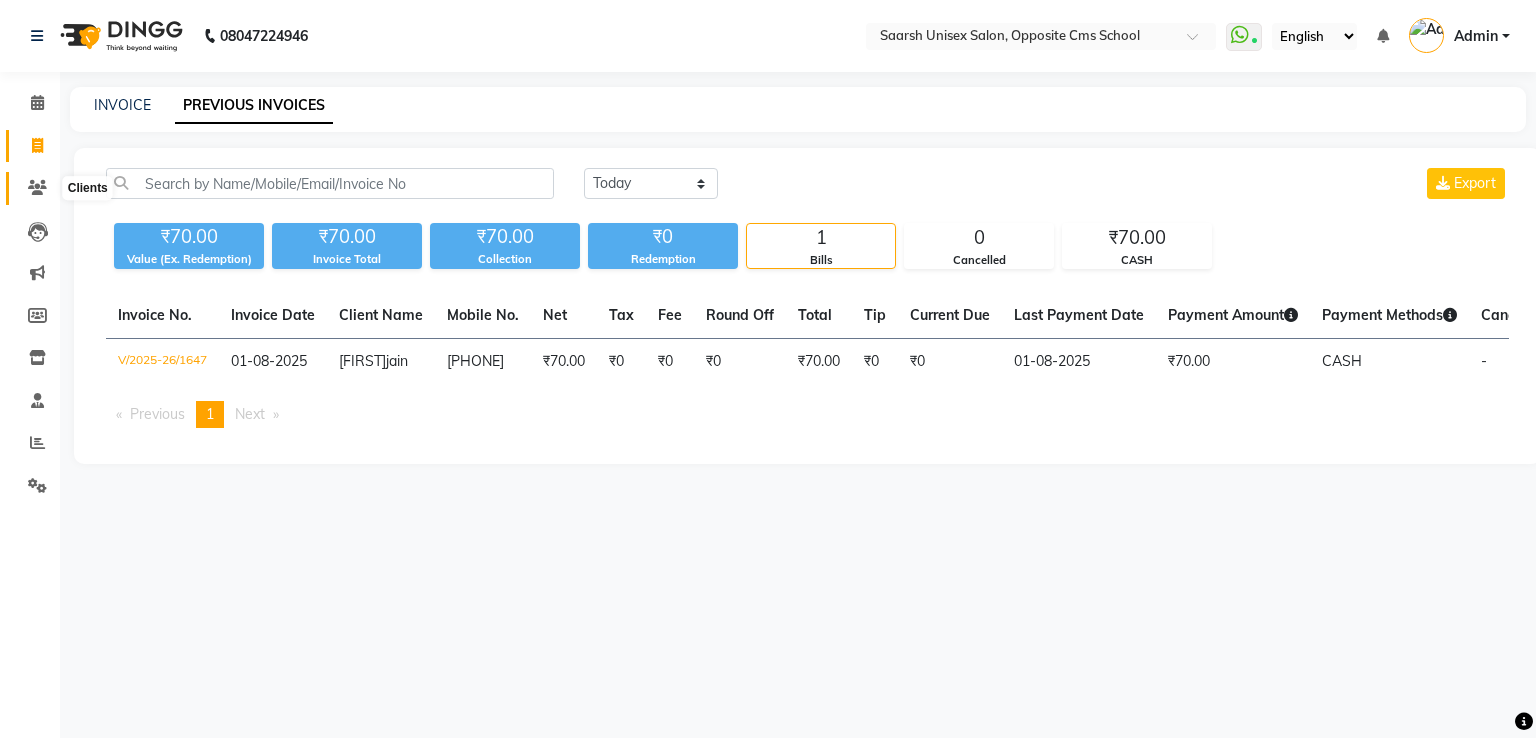 click 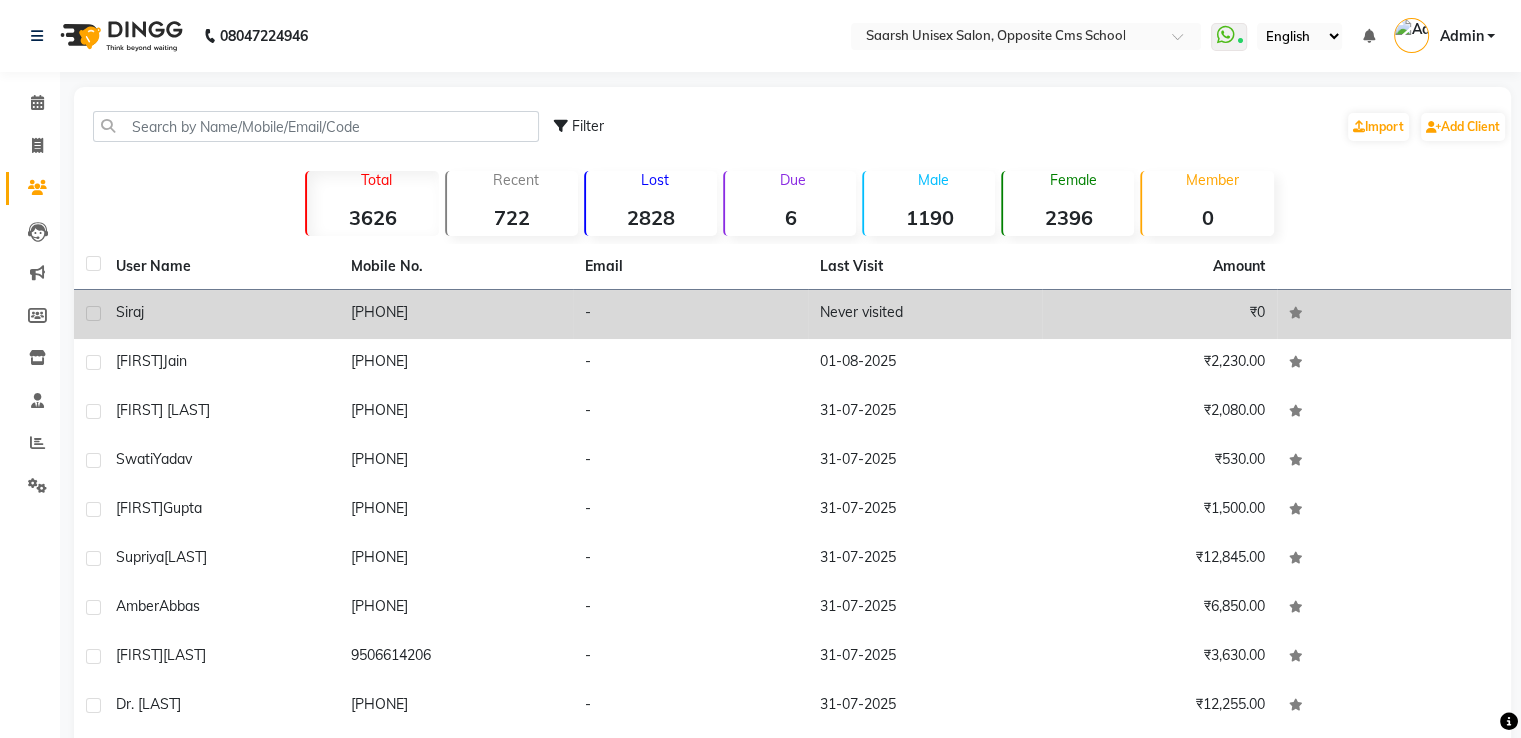 click on "Siraj" 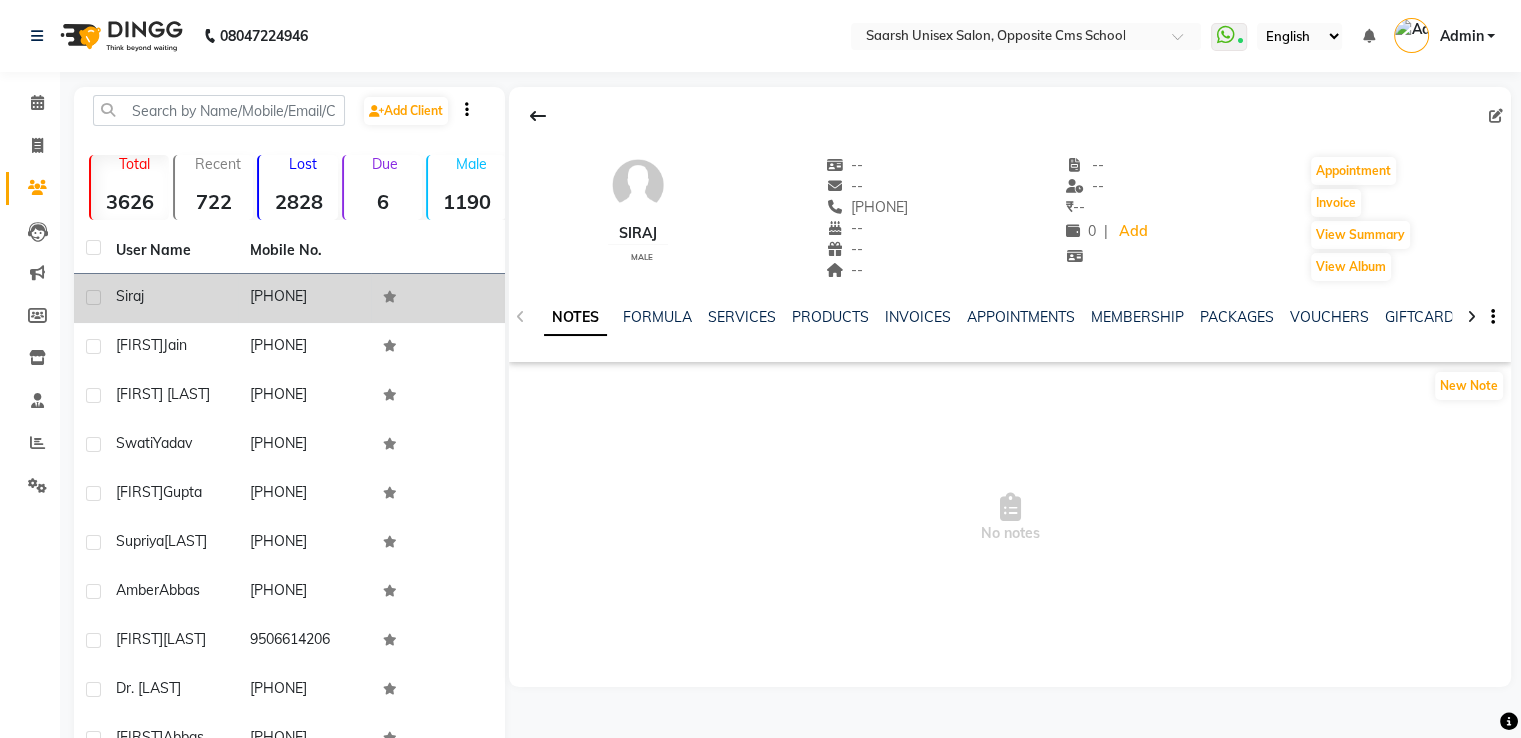 click on "Siraj" 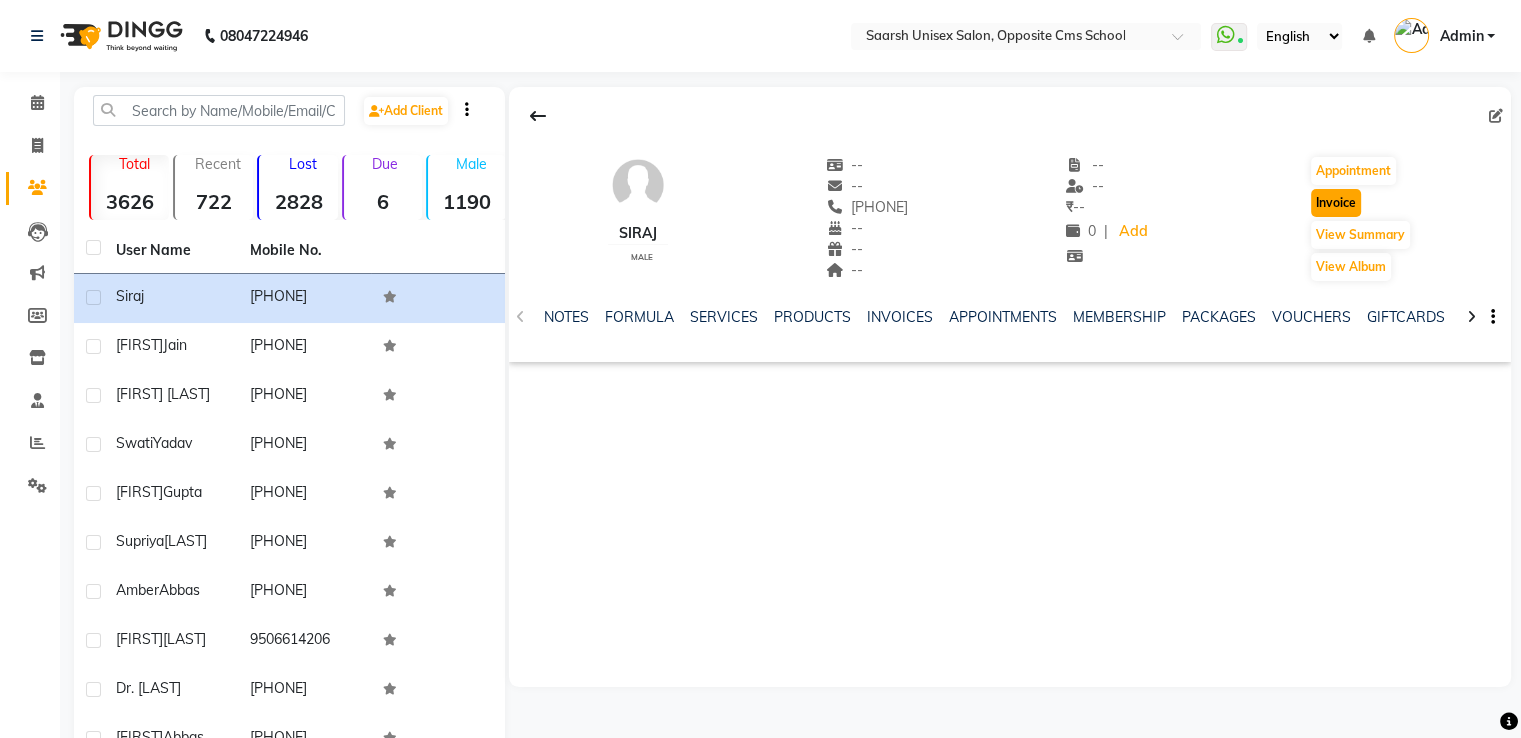click on "Invoice" 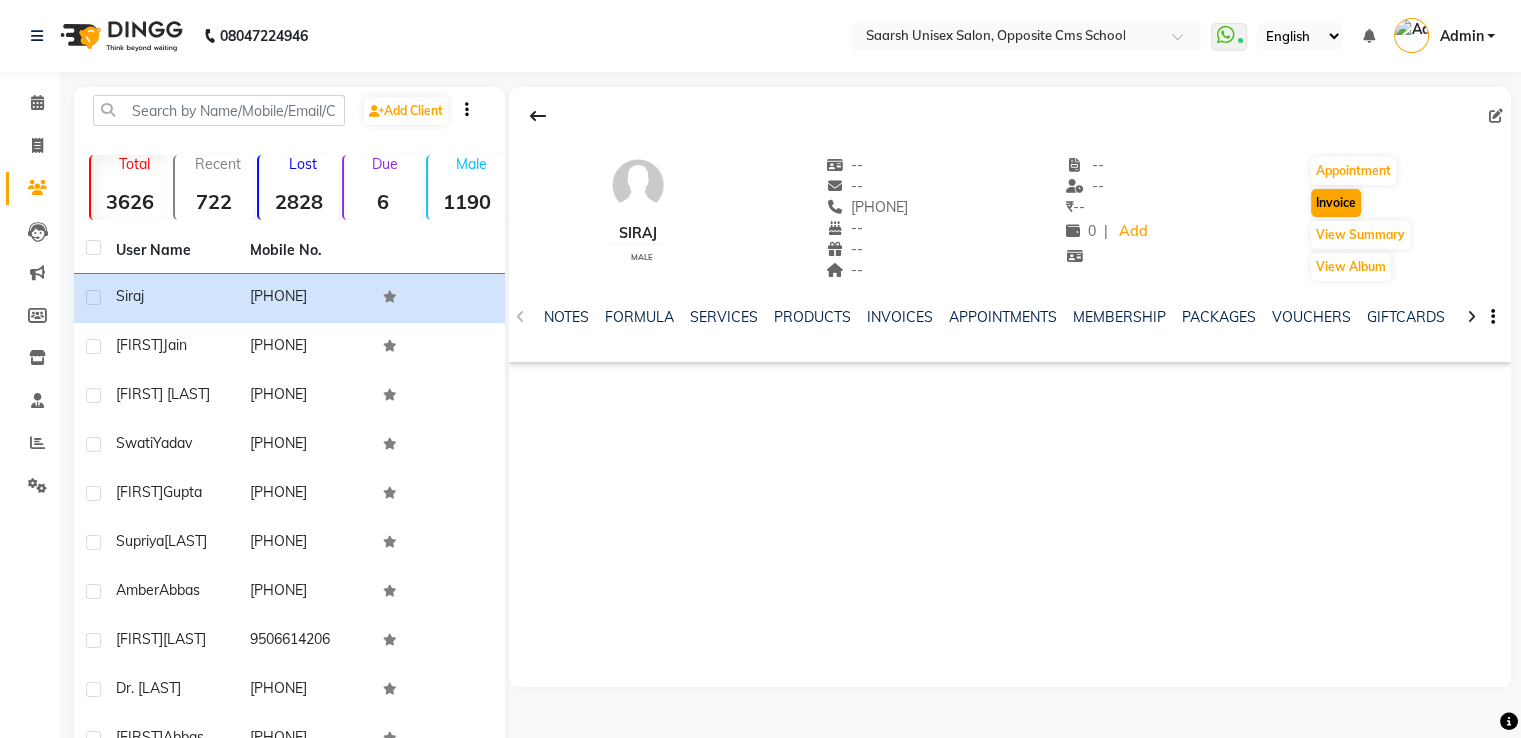 select on "service" 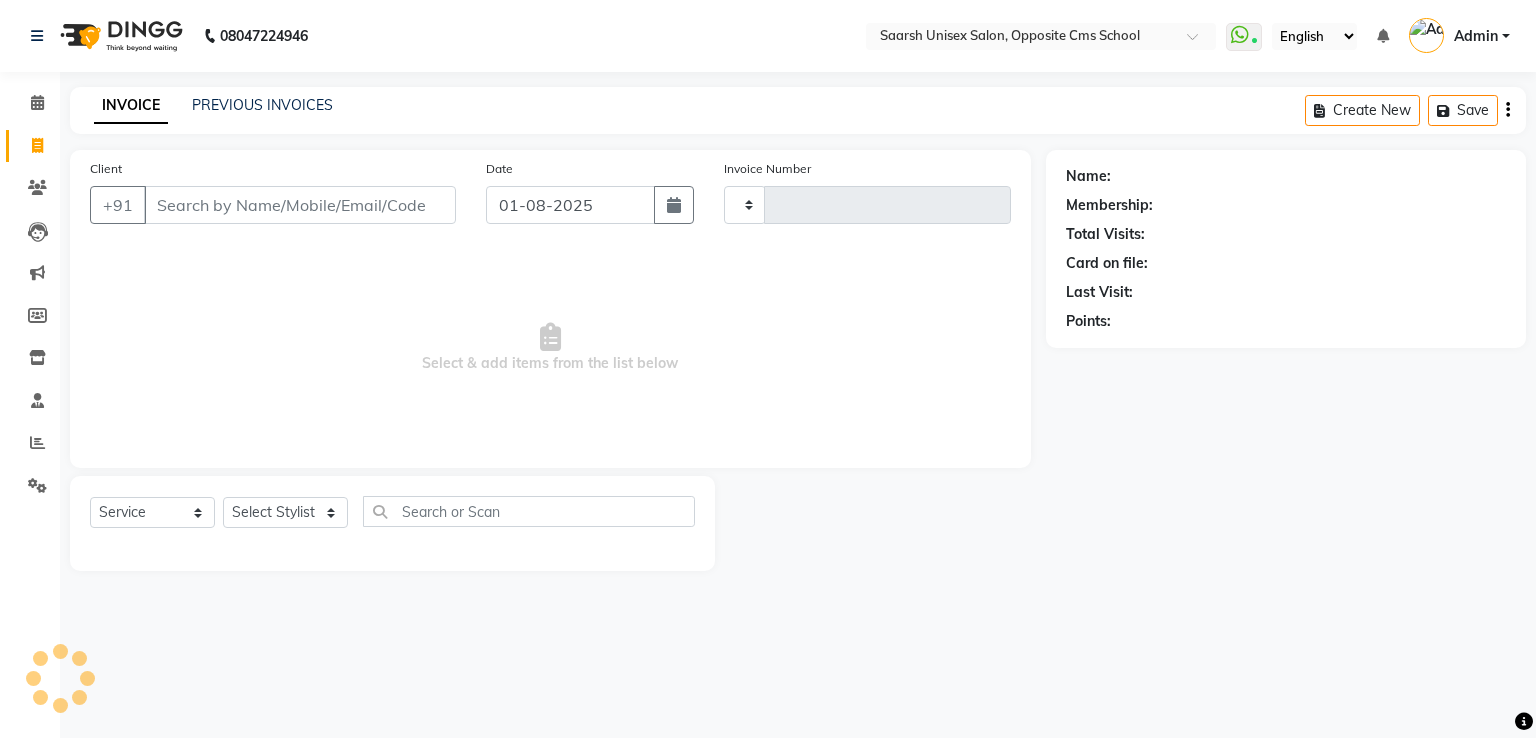 type on "1648" 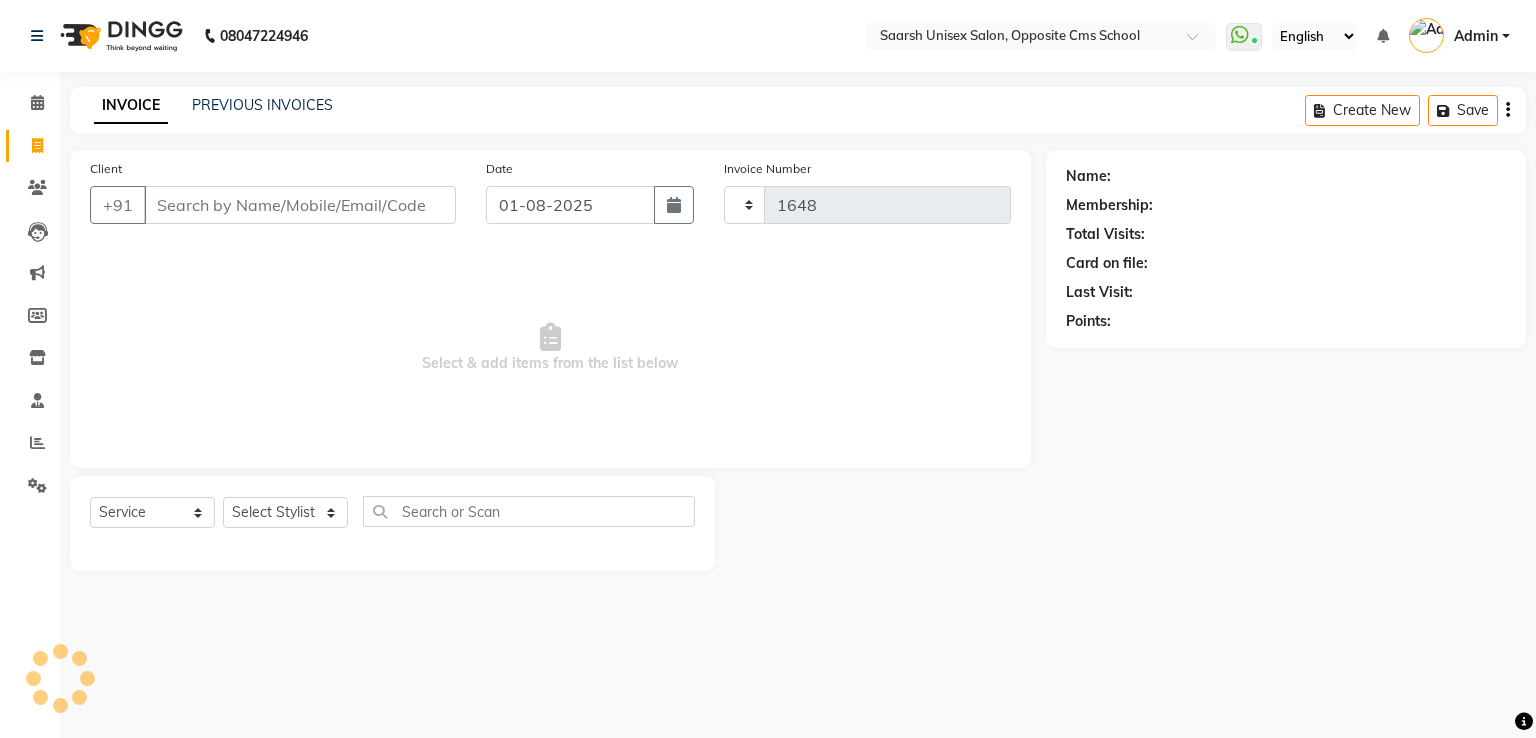 select on "3962" 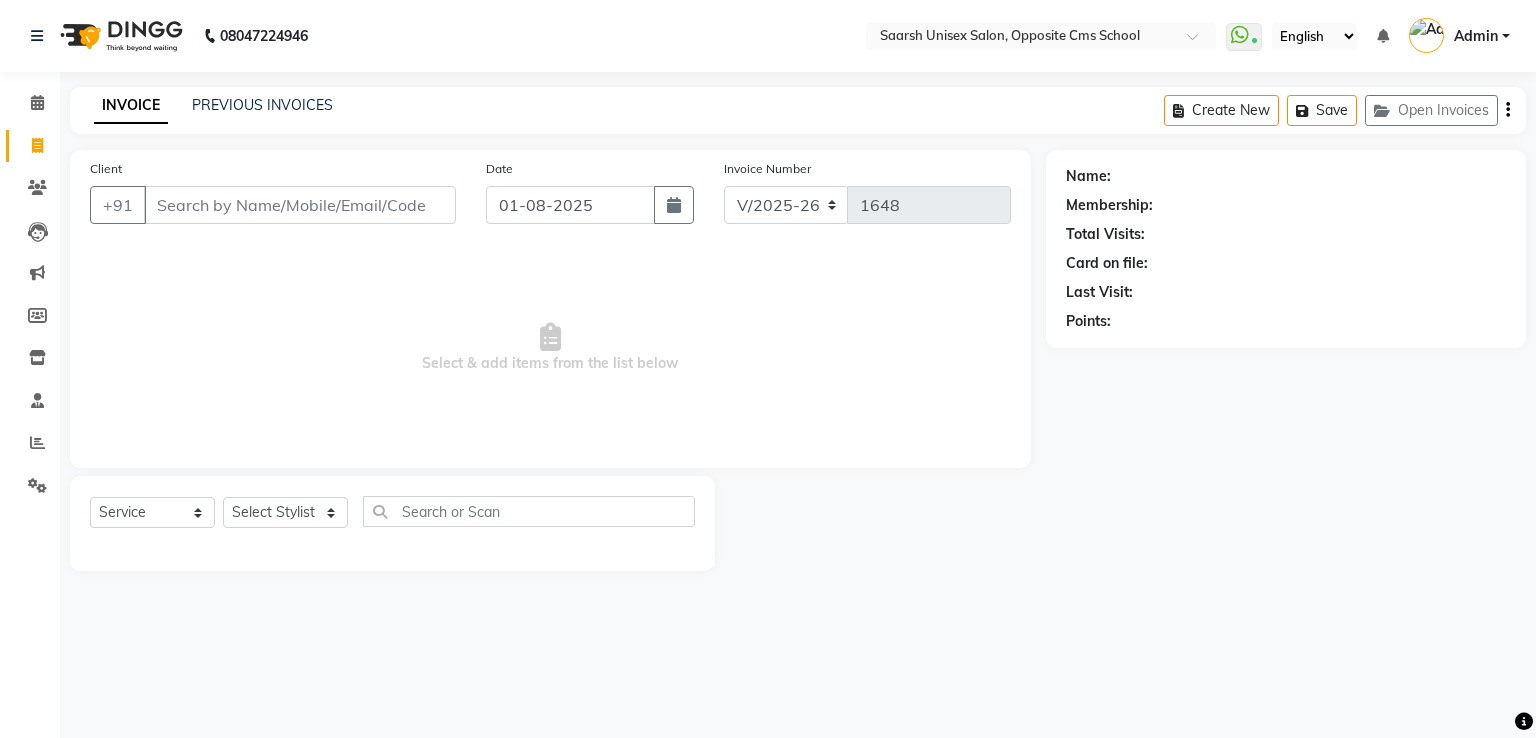 type on "[PHONE]" 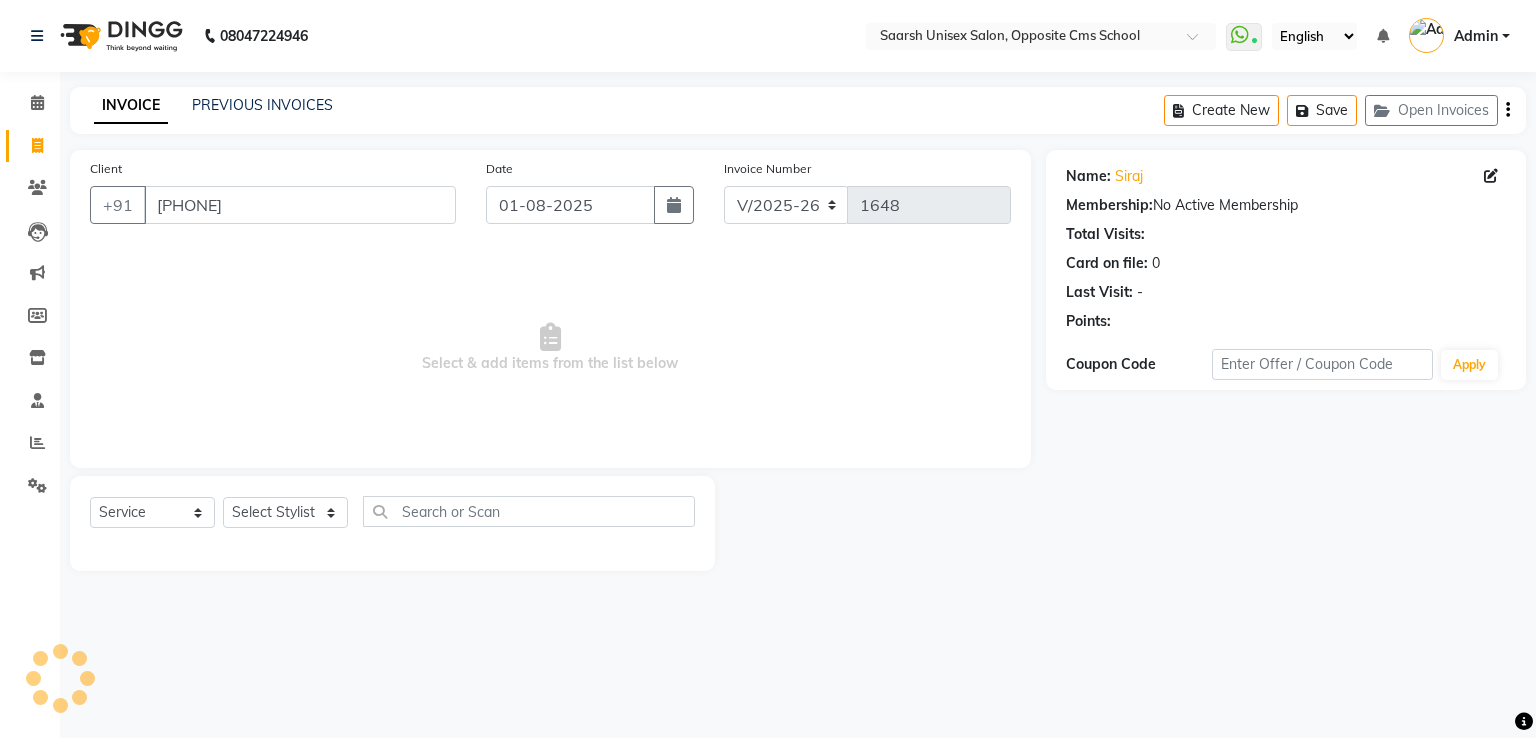 click on "Select Service Product Membership Package Voucher Prepaid Gift Card Select Stylist [FIRST] [LAST] Front Desk [FIRST] [LAST] [FIRST] [LAST] [FIRST] [LAST] [FIRST] [LAST] [FIRST] [LAST] [FIRST] [LAST] [FIRST] [LAST] [FIRST] [LAST]" 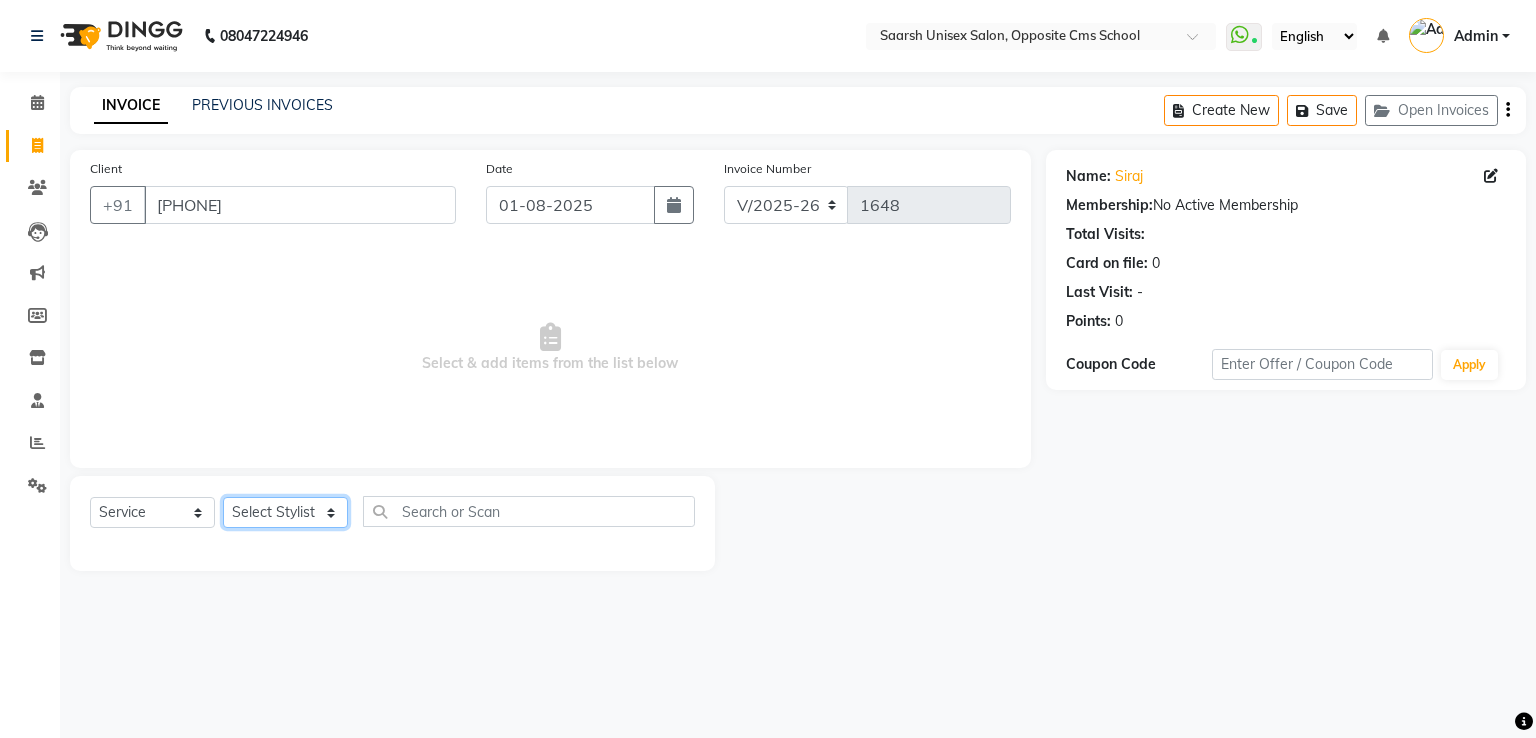 click on "Select Stylist Bablu Dinesh Pal Front Desk Rehan Sadhna Sapna Shams Shivani Shivi Utkarsh Saraswat" 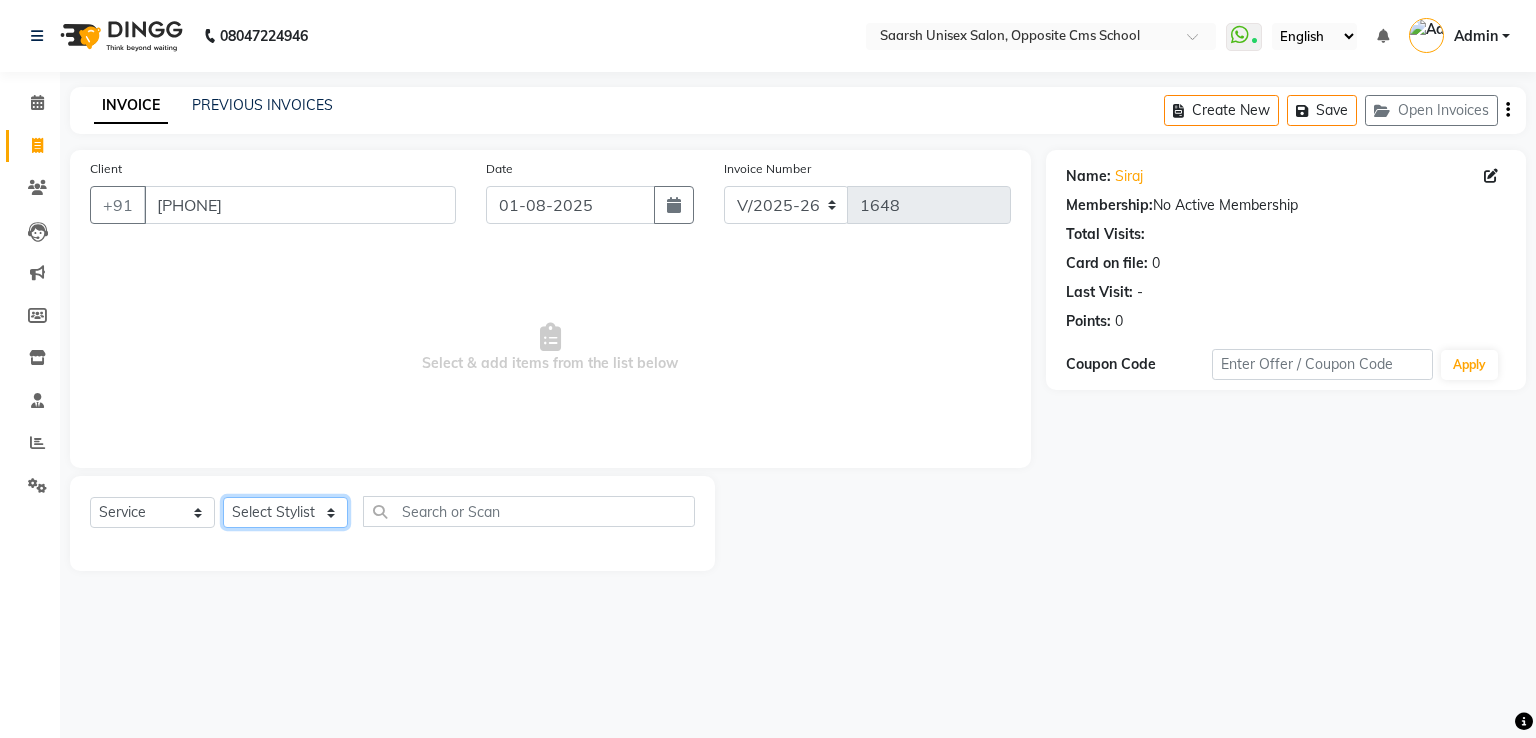 select on "85961" 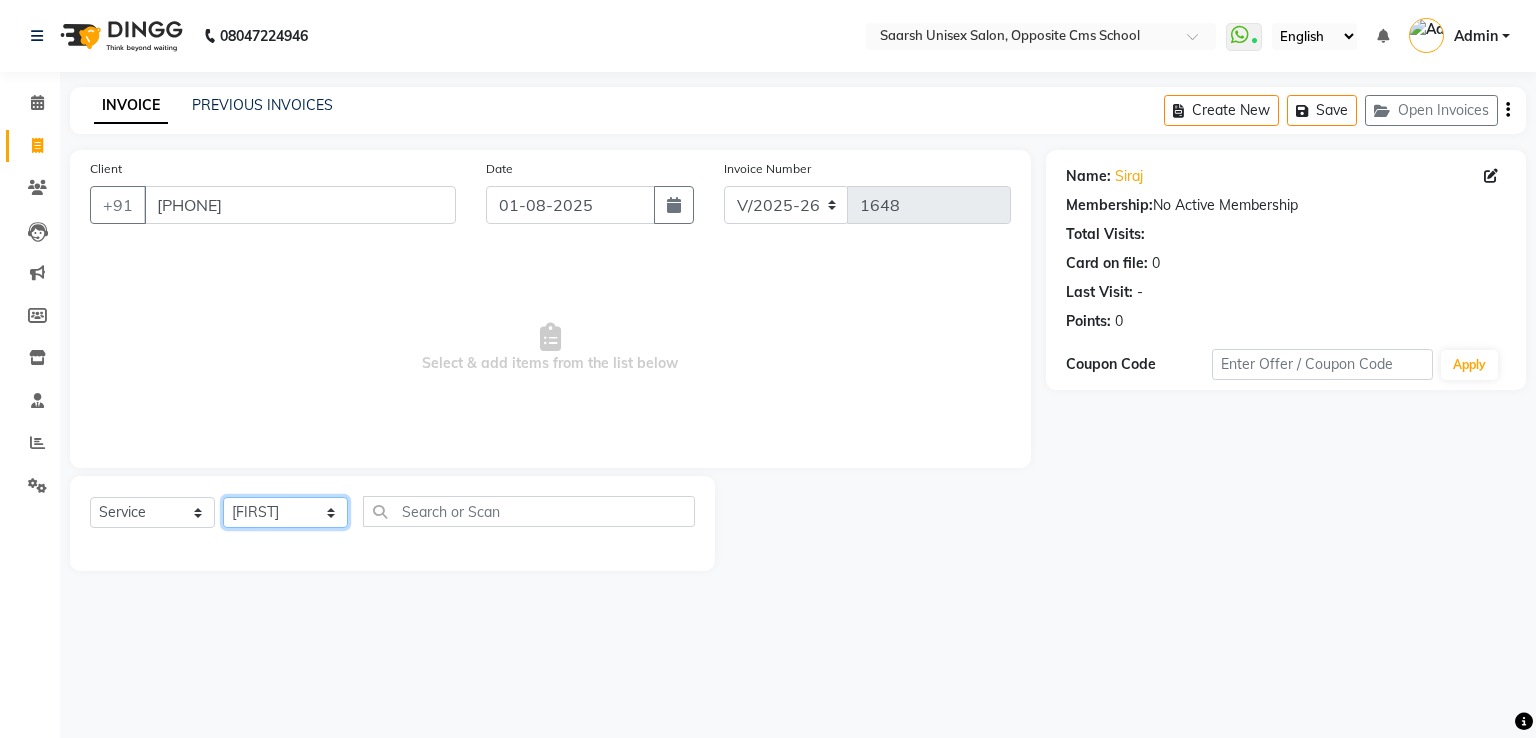 click on "Select Stylist Bablu Dinesh Pal Front Desk Rehan Sadhna Sapna Shams Shivani Shivi Utkarsh Saraswat" 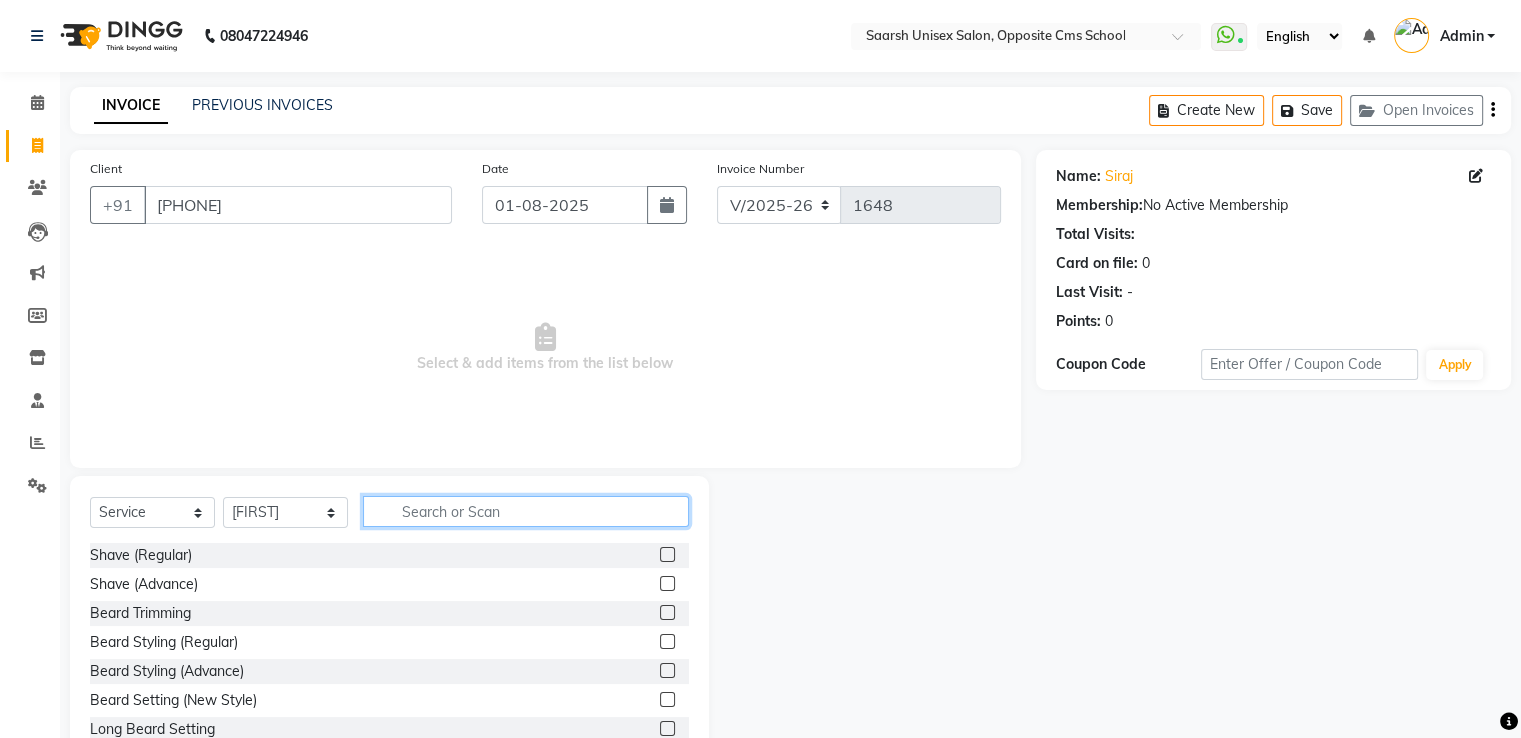 click 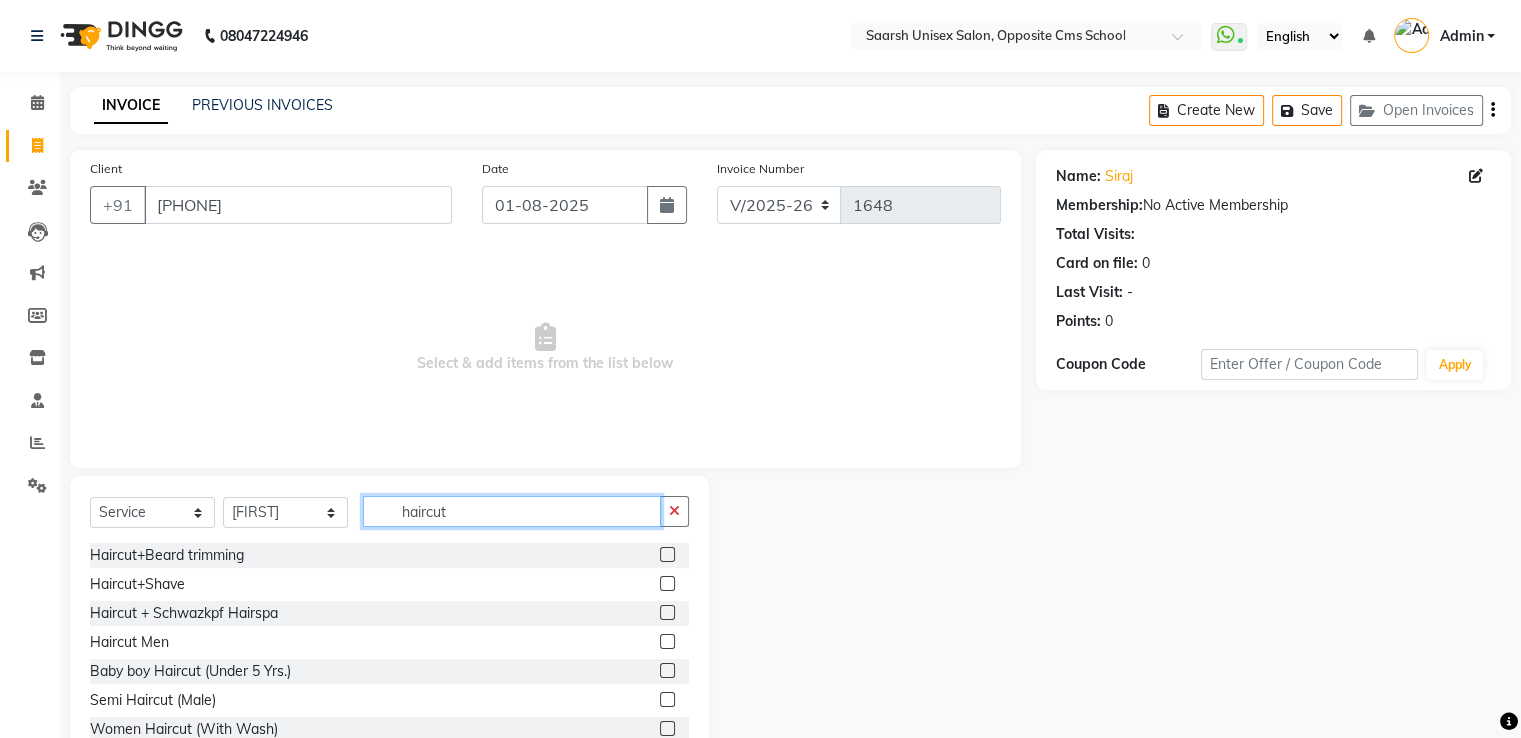 type on "haircut" 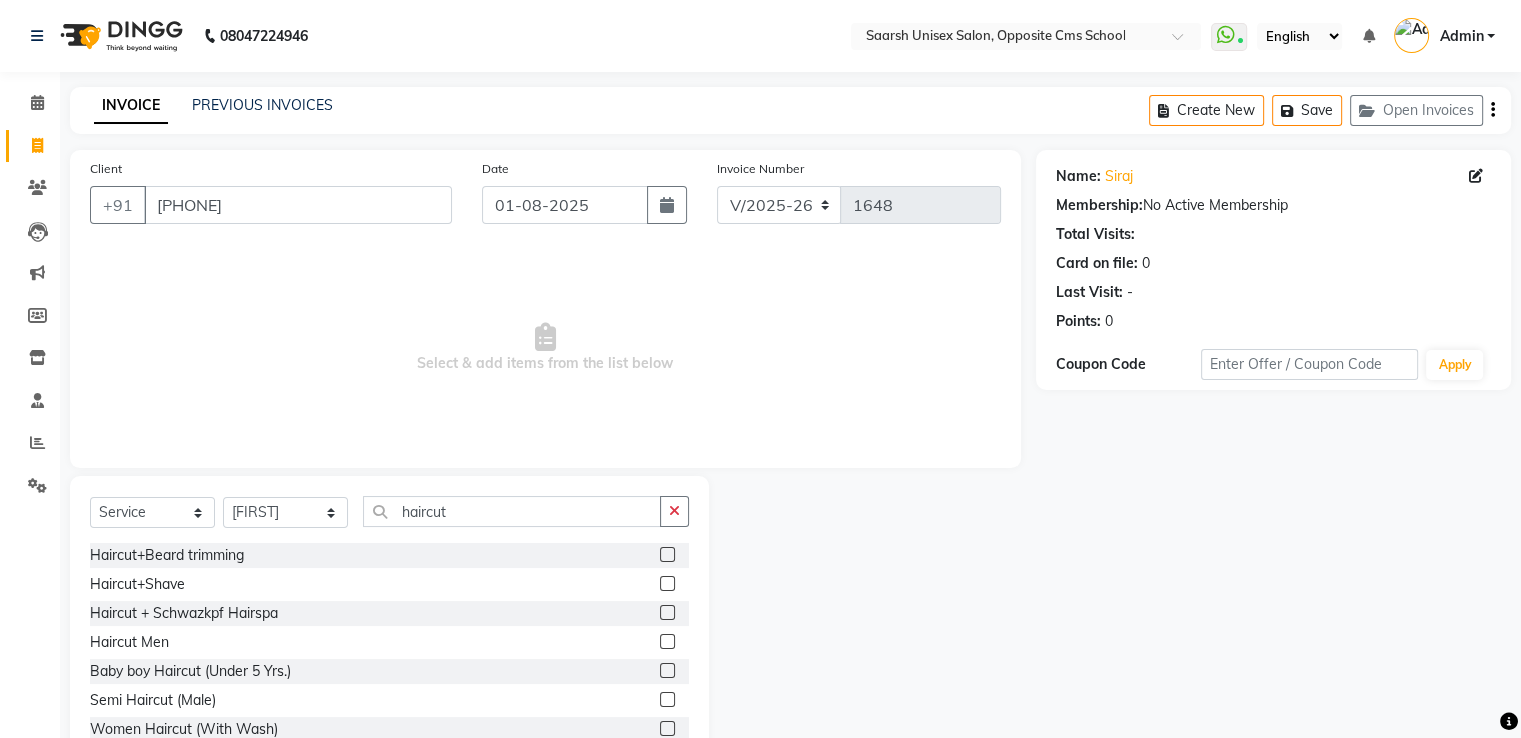 click 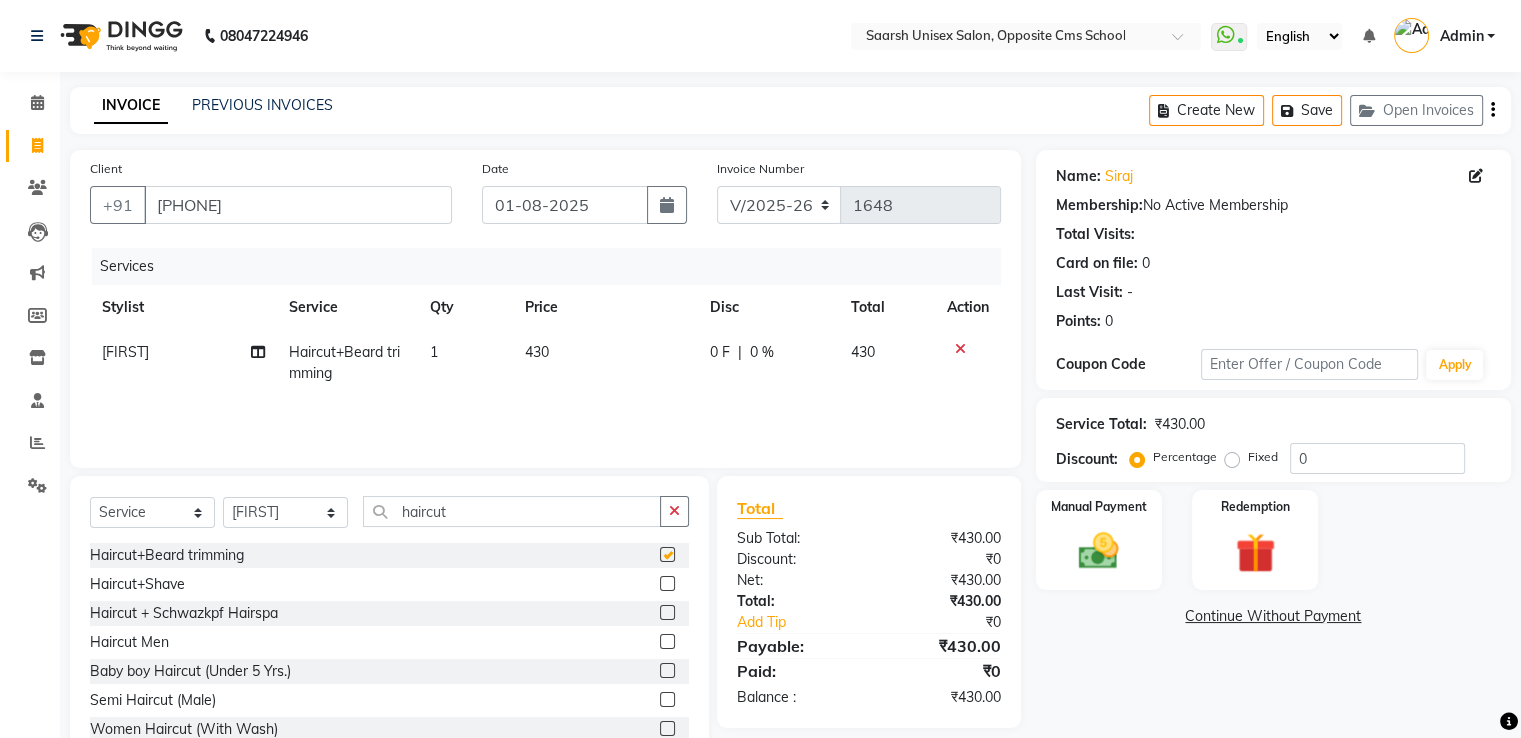 checkbox on "false" 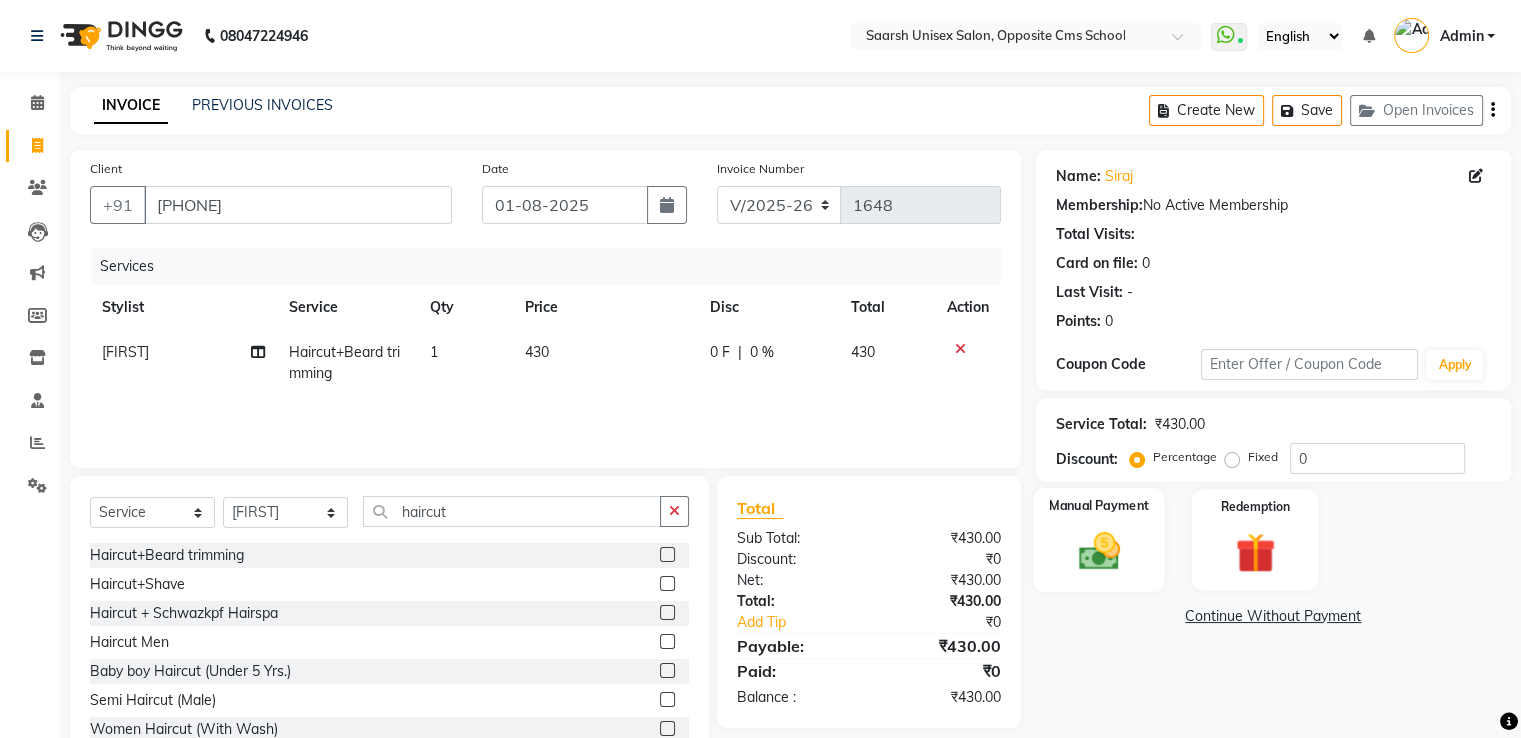 click 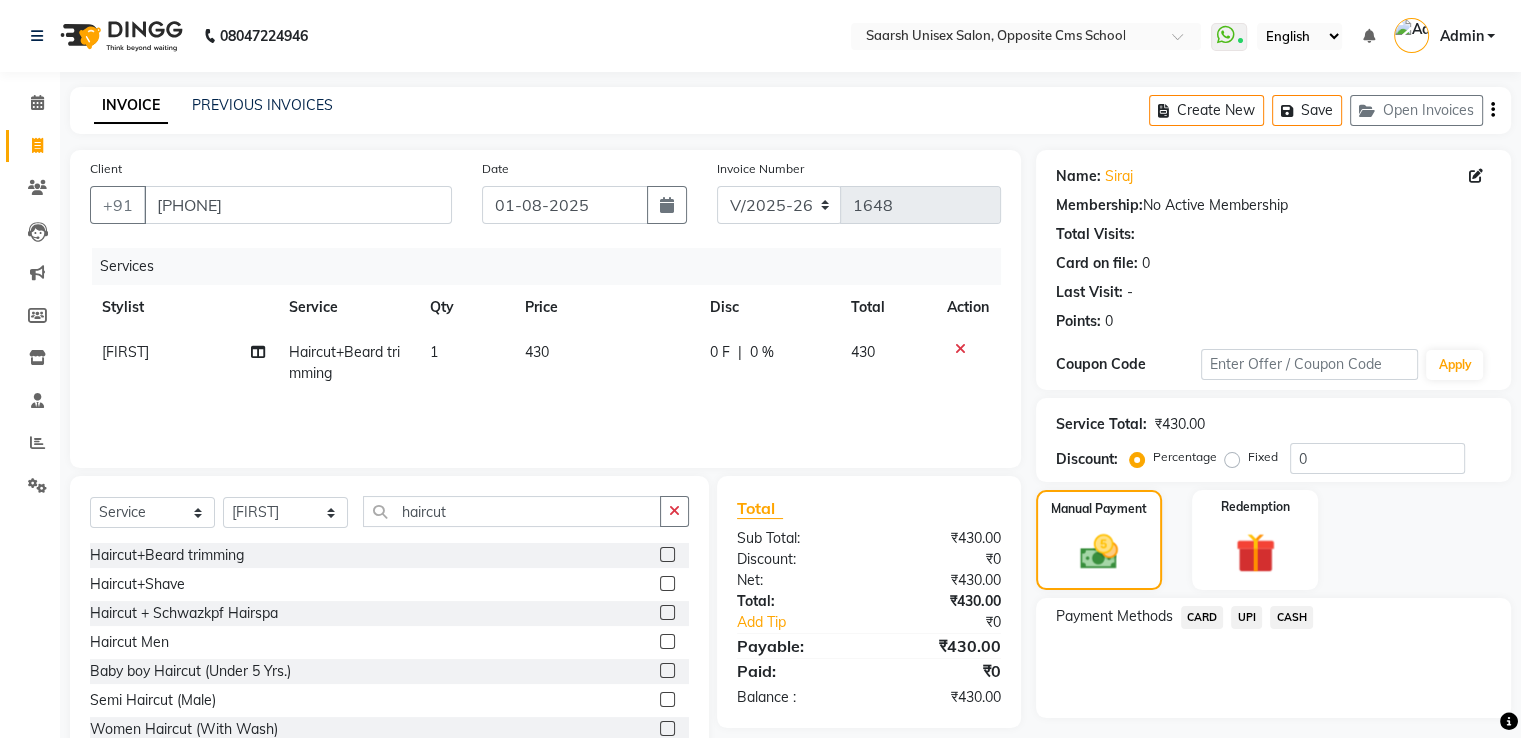 click on "UPI" 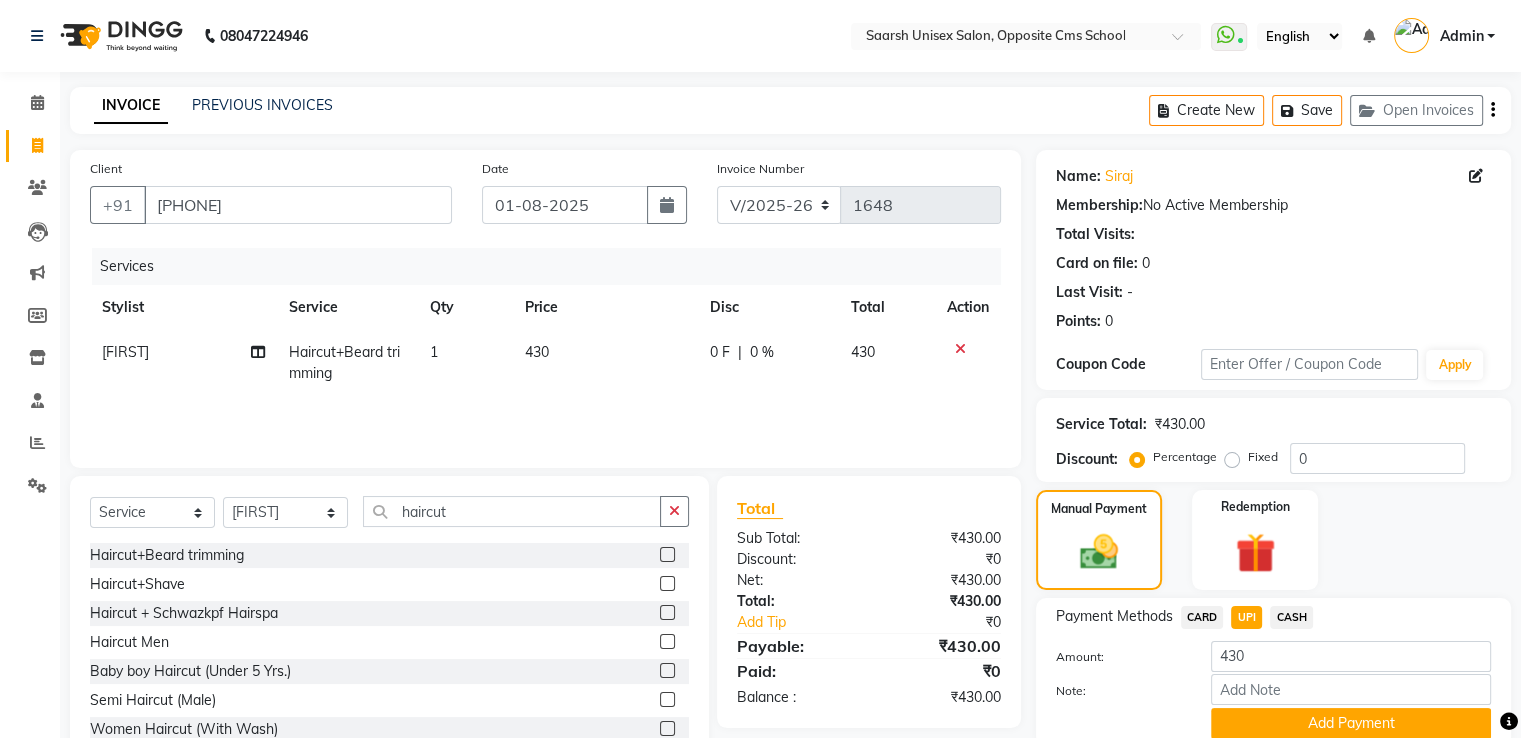 scroll, scrollTop: 81, scrollLeft: 0, axis: vertical 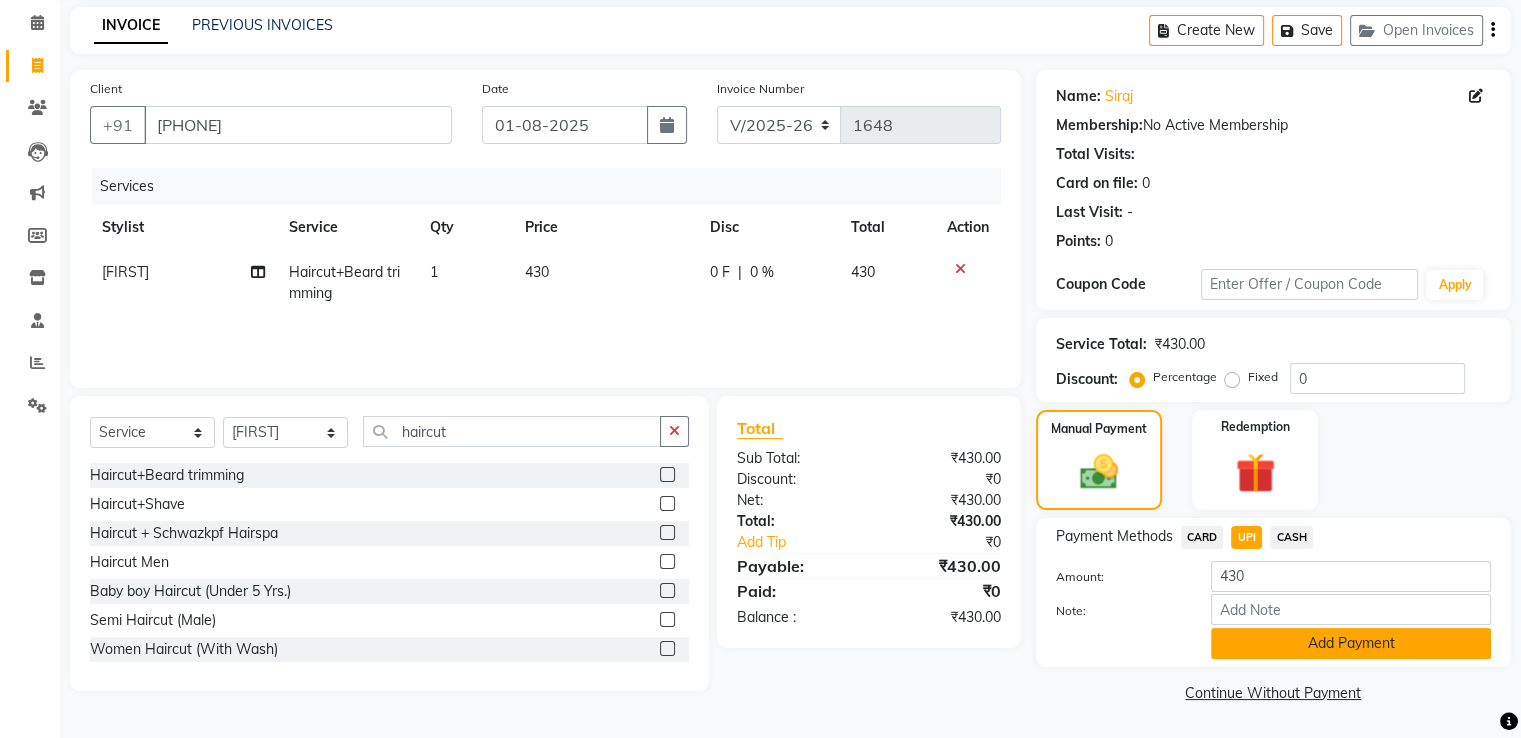 click on "Add Payment" 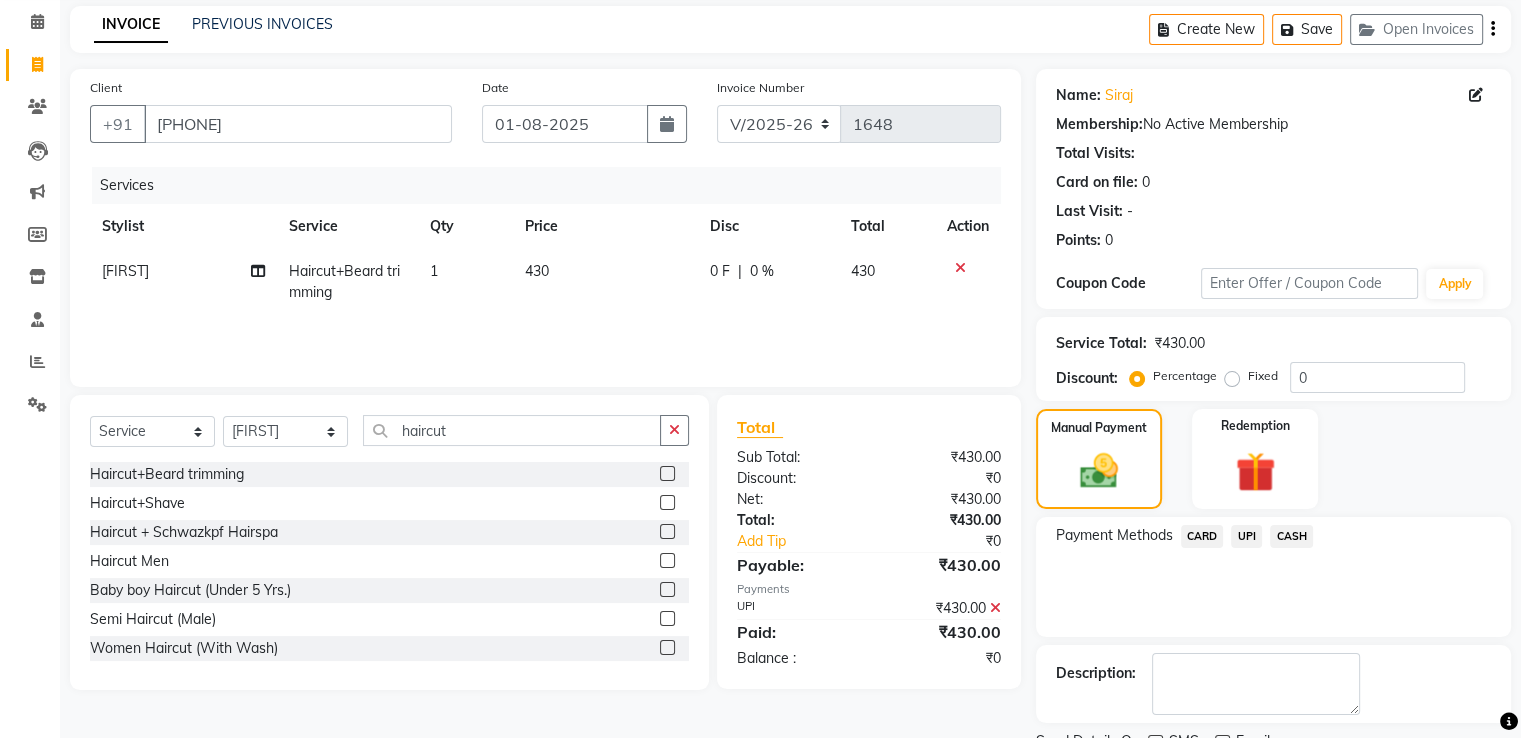 scroll, scrollTop: 163, scrollLeft: 0, axis: vertical 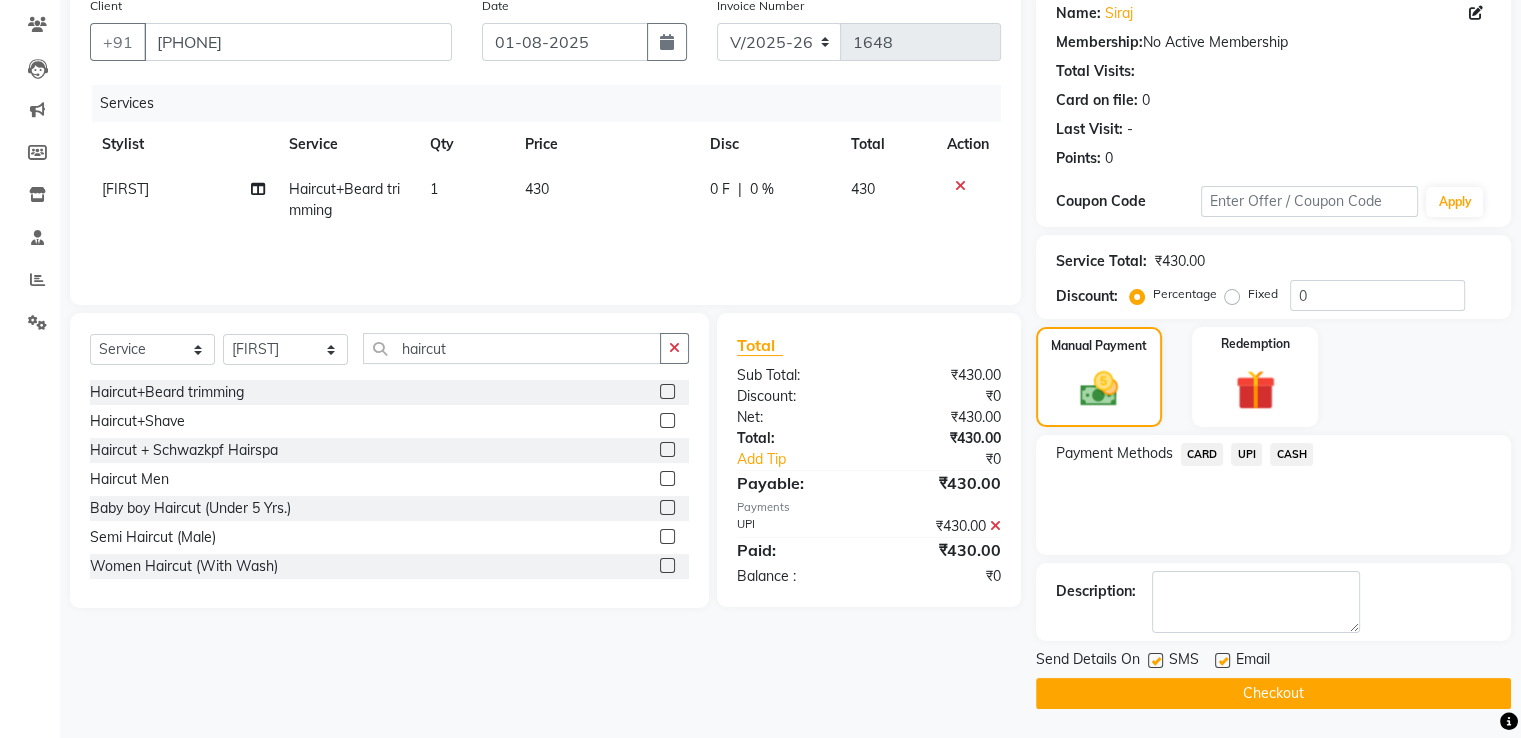 click on "Send Details On SMS Email  Checkout" 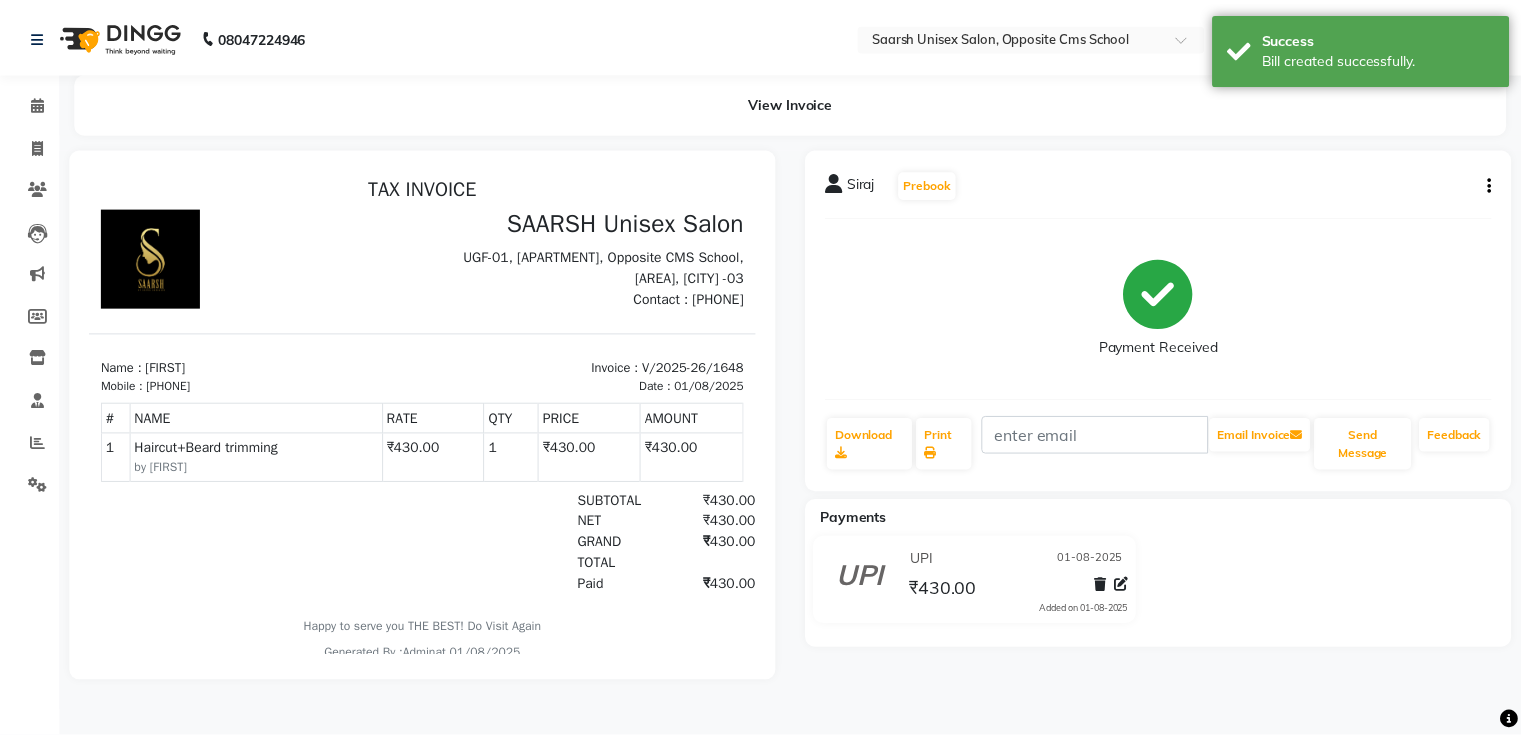 scroll, scrollTop: 0, scrollLeft: 0, axis: both 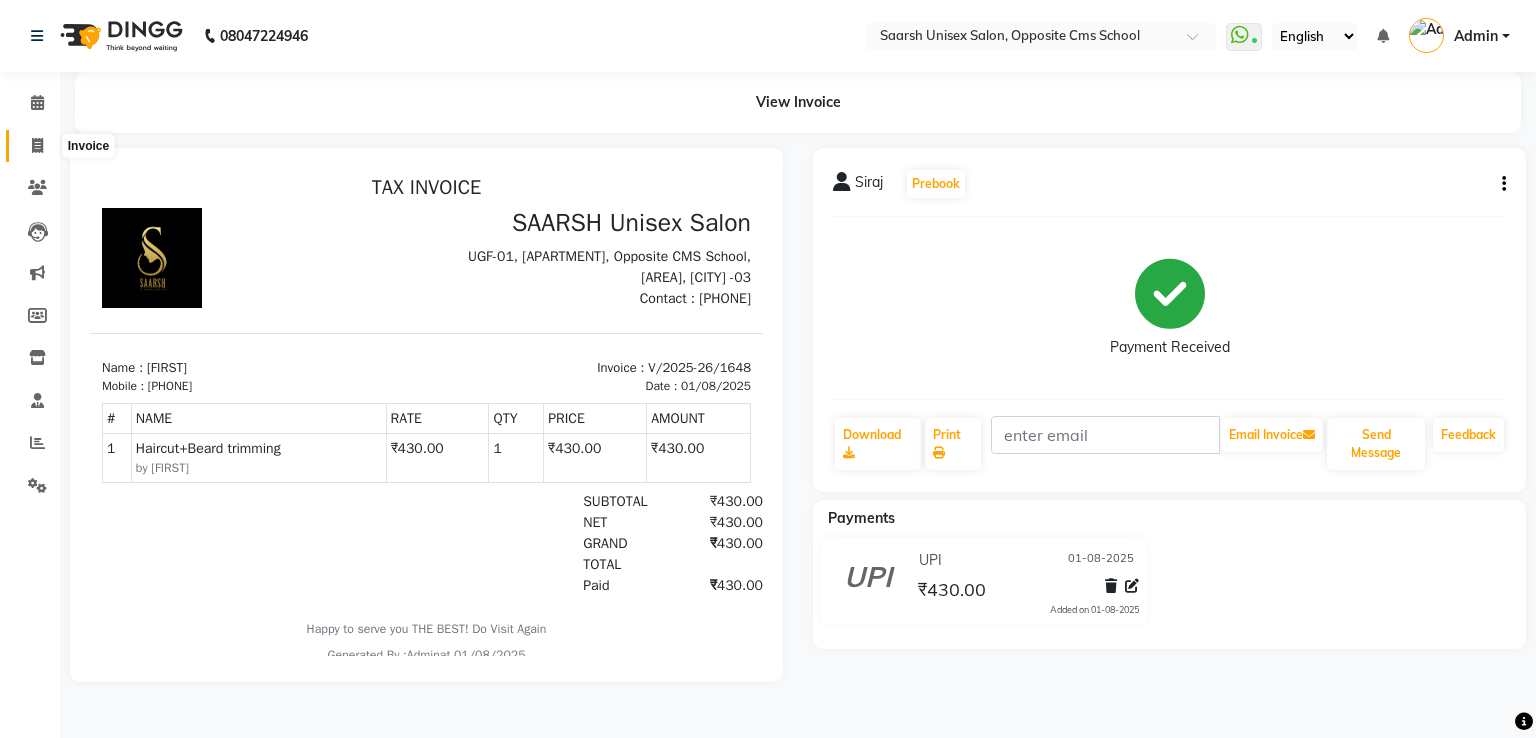 click 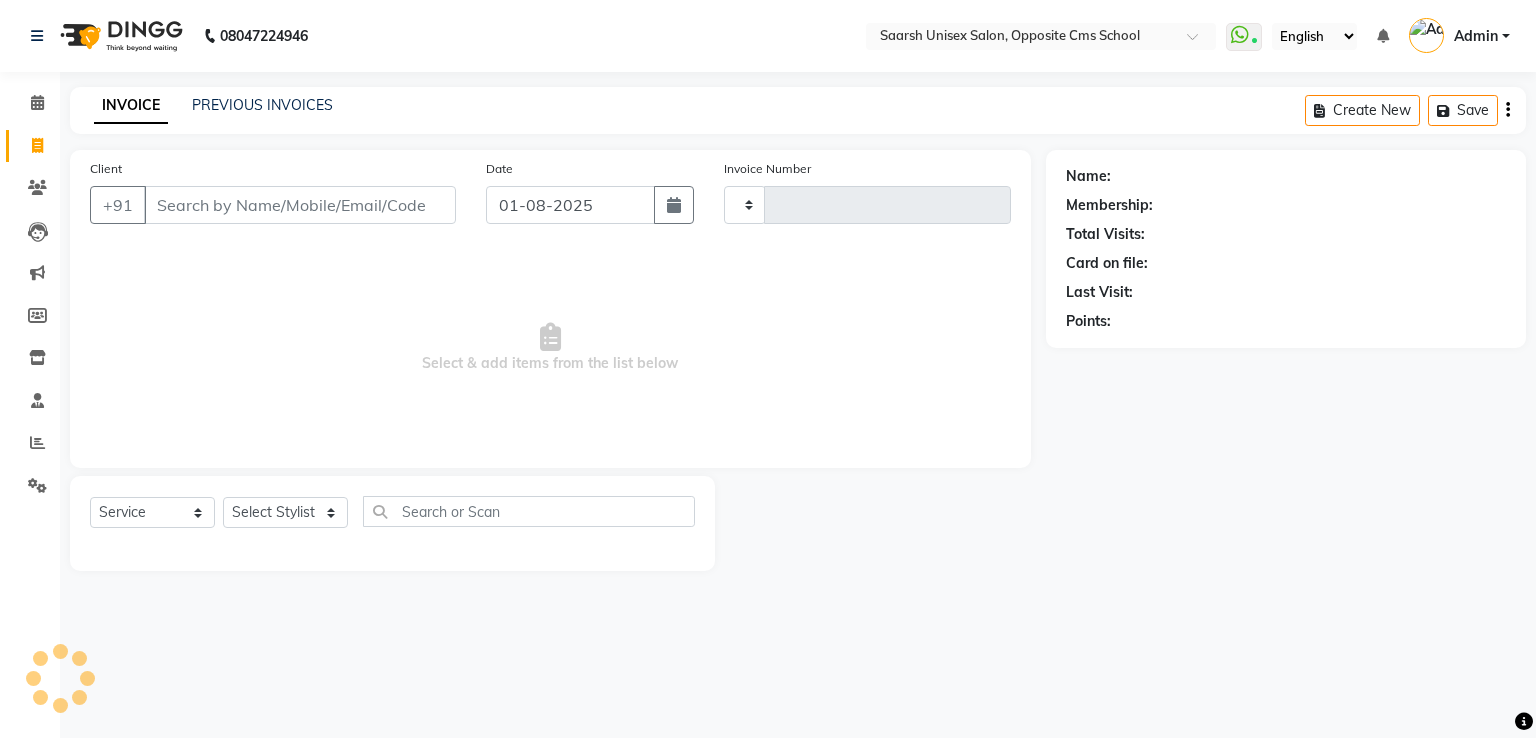 type on "1649" 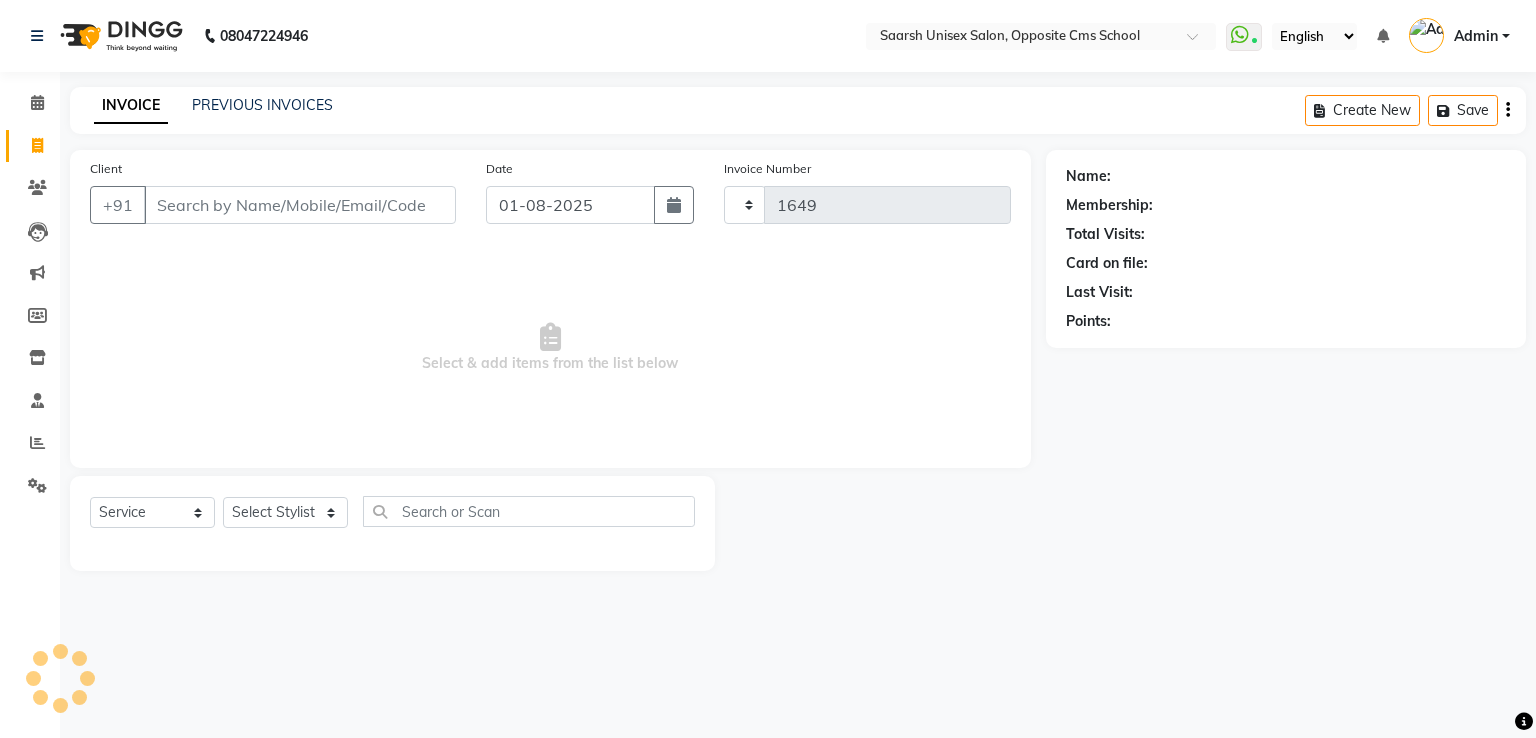 select on "3962" 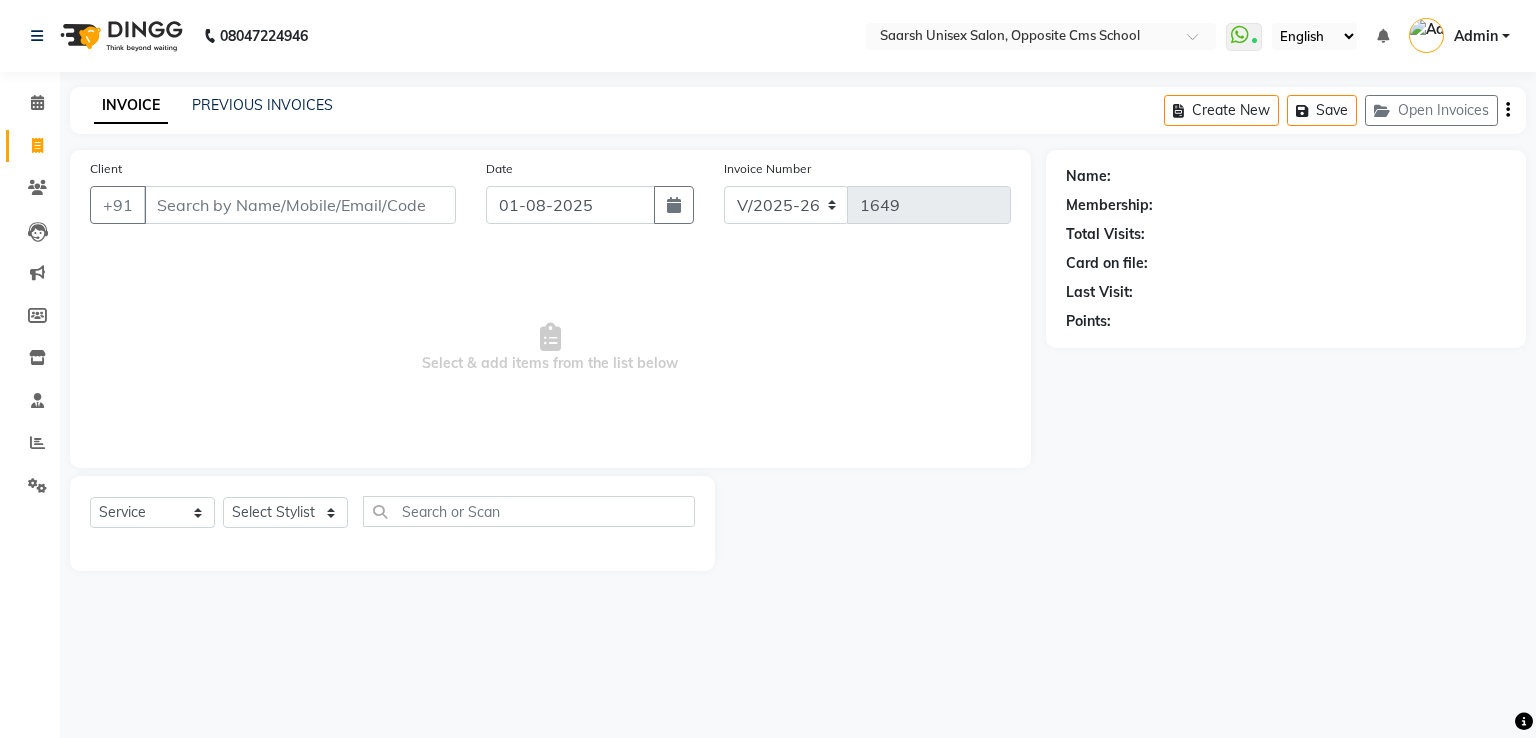 click on "Client" at bounding box center (300, 205) 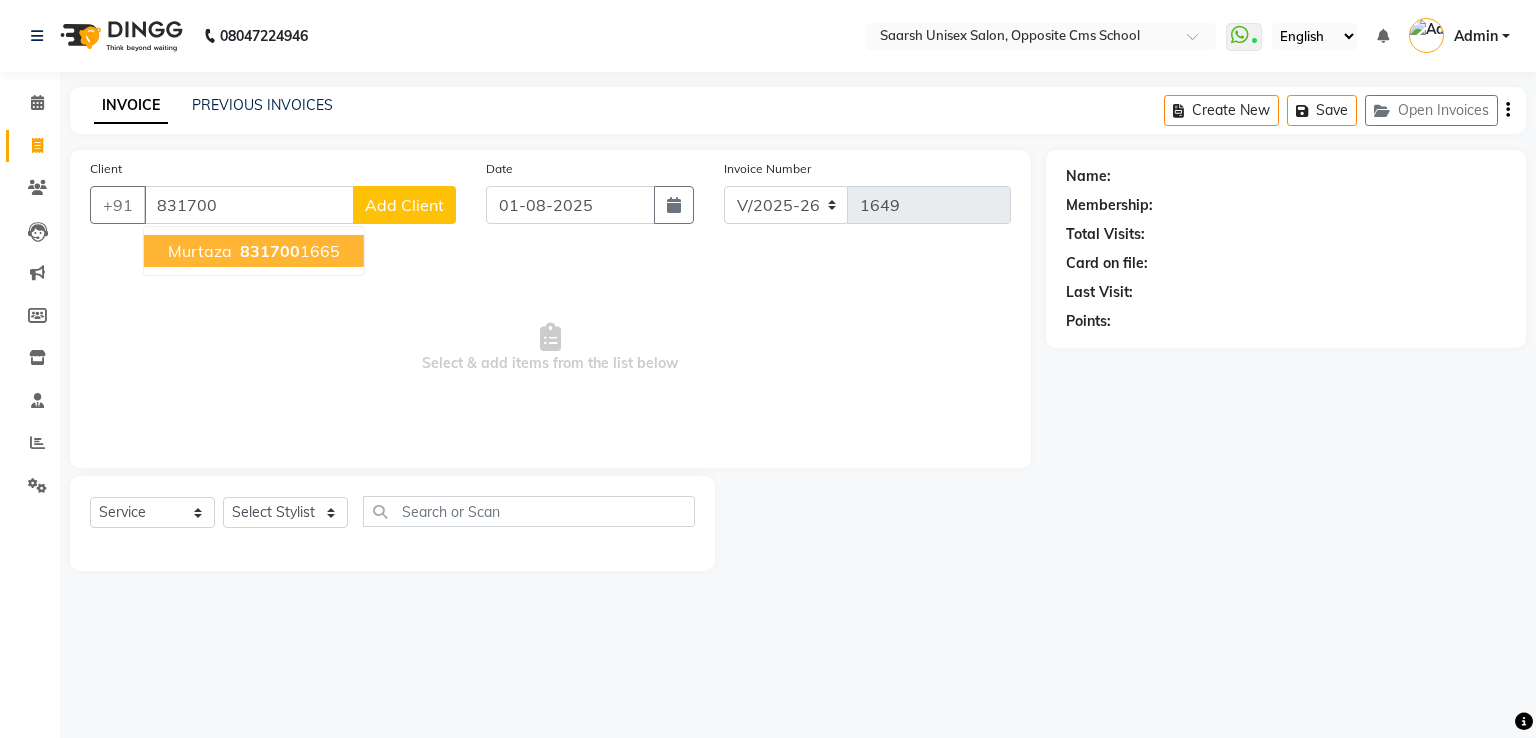 click on "[PHONE]" at bounding box center [288, 251] 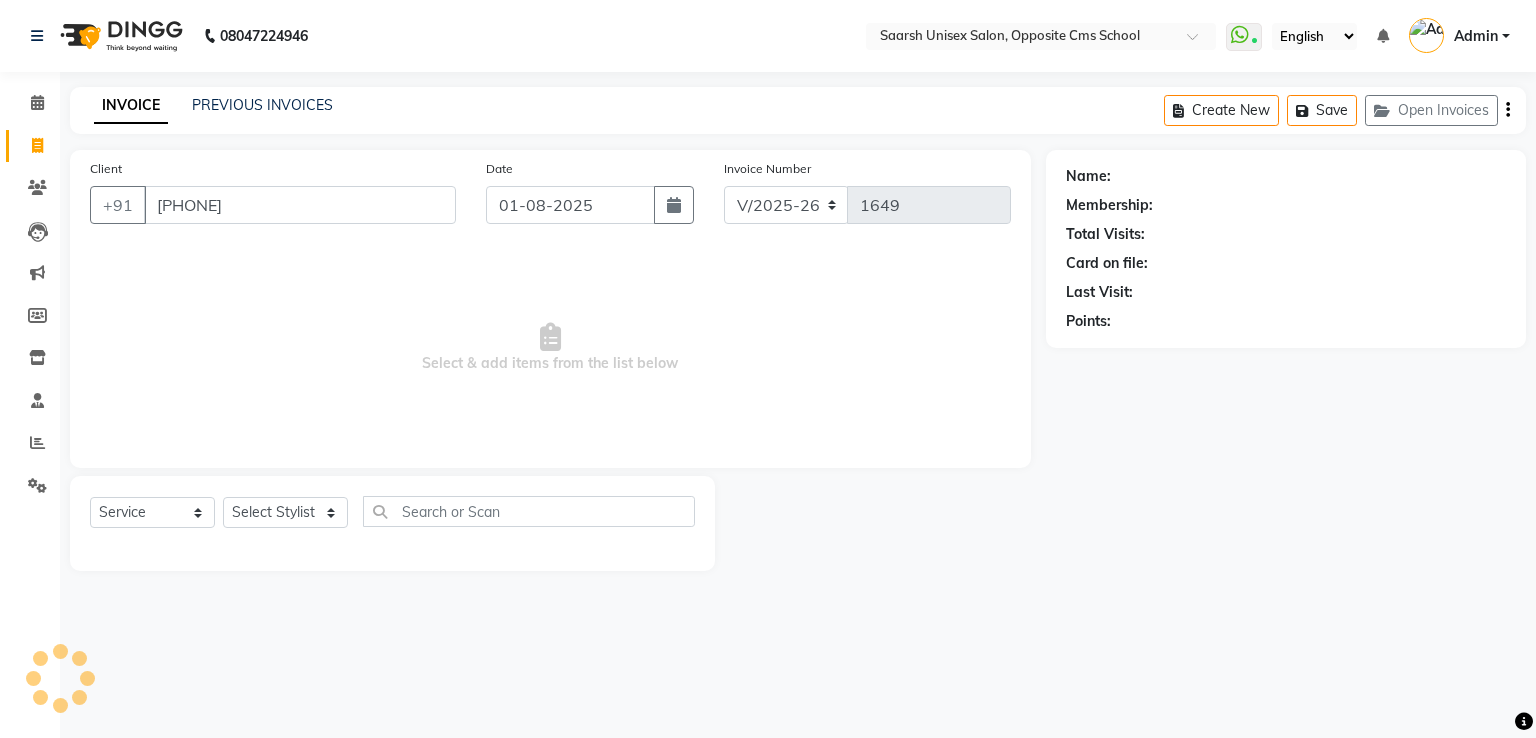 type on "[PHONE]" 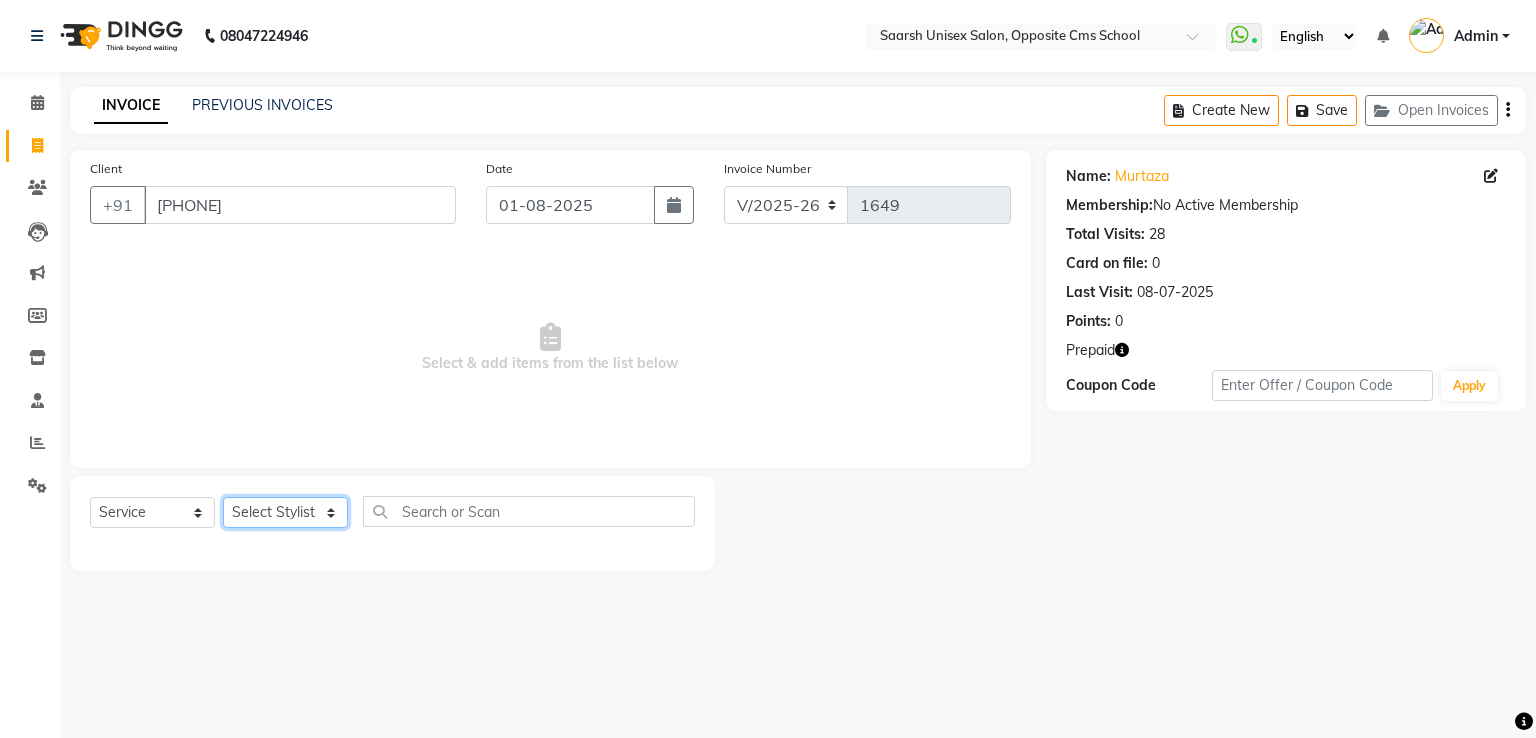click on "Select Stylist Bablu Dinesh Pal Front Desk Rehan Sadhna Sapna Shams Shivani Shivi Utkarsh Saraswat" 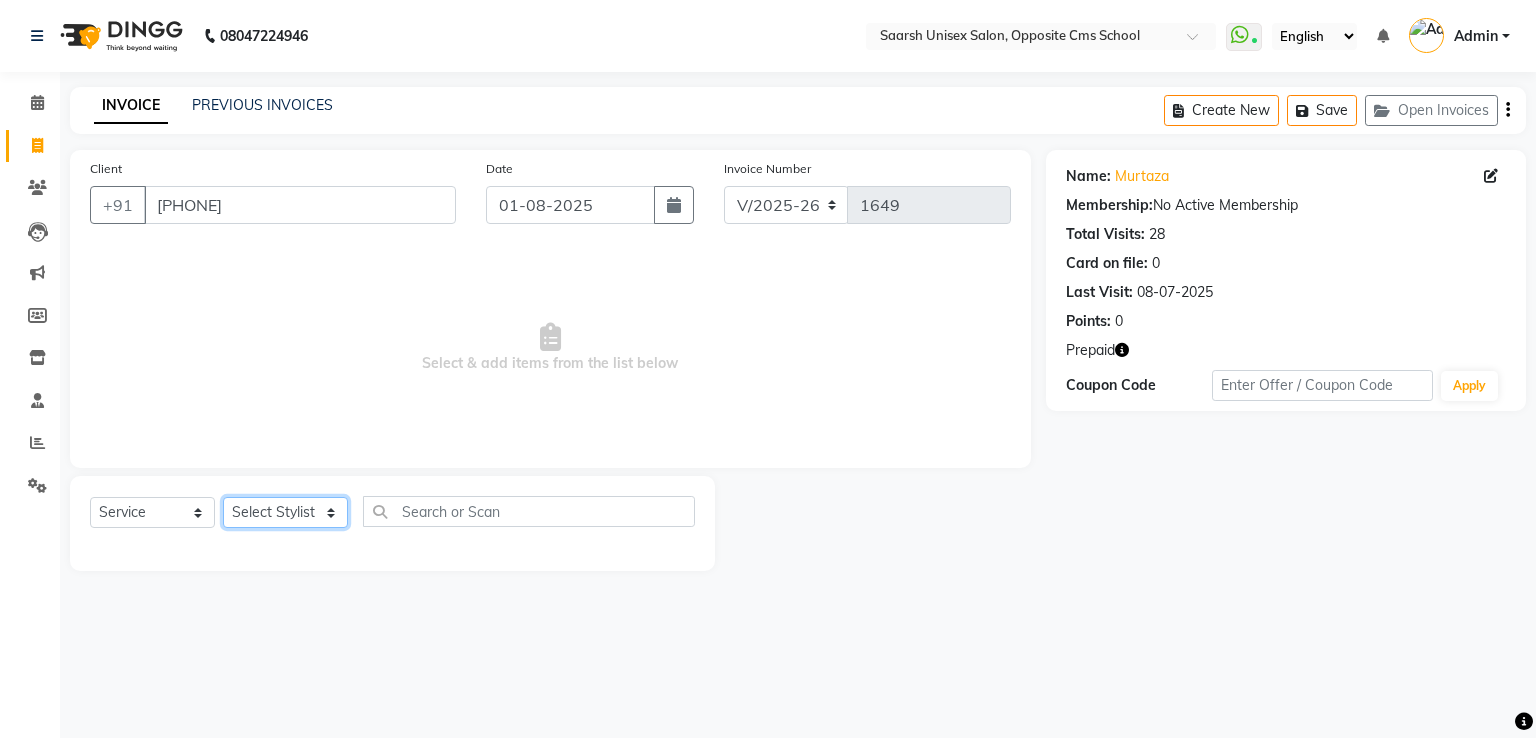 select on "20641" 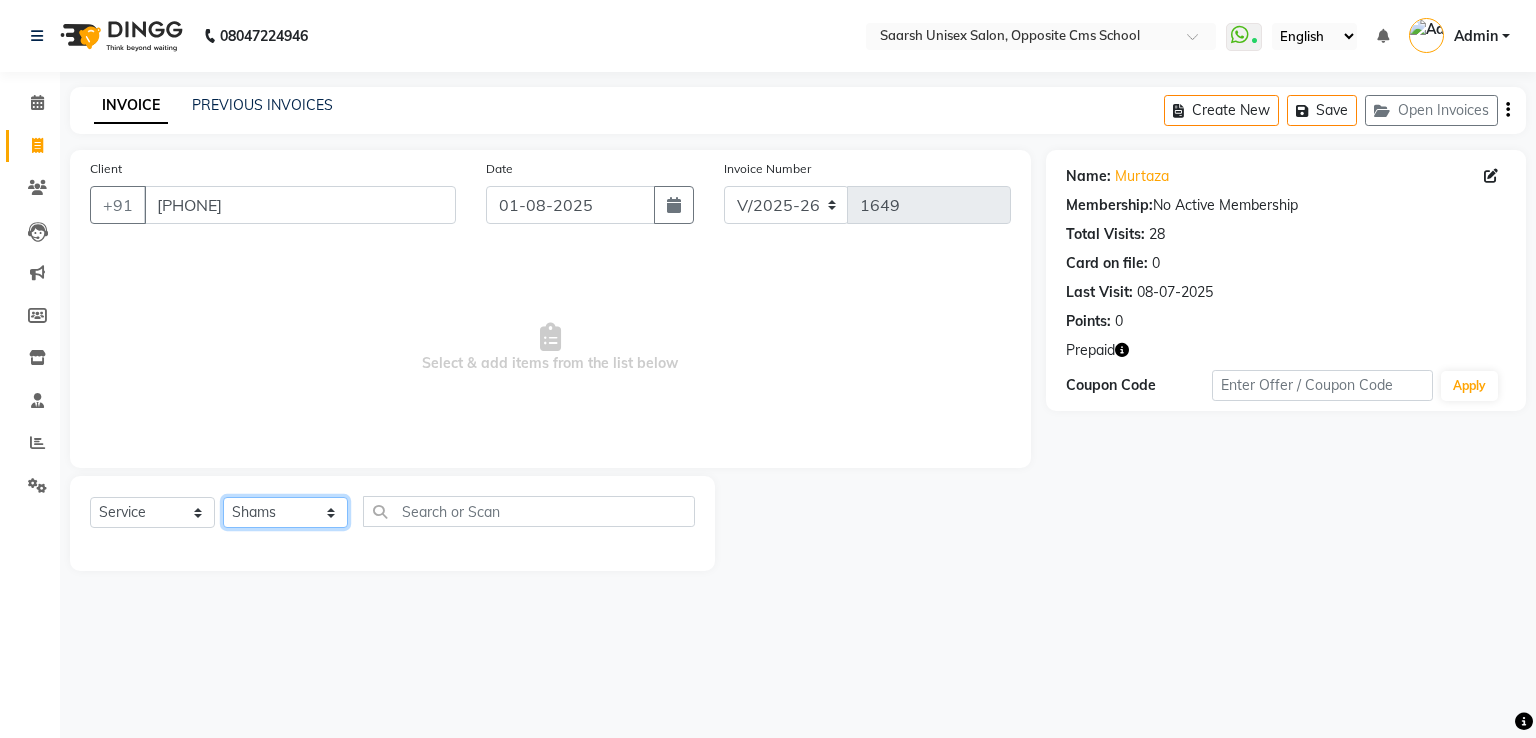 click on "Select Stylist Bablu Dinesh Pal Front Desk Rehan Sadhna Sapna Shams Shivani Shivi Utkarsh Saraswat" 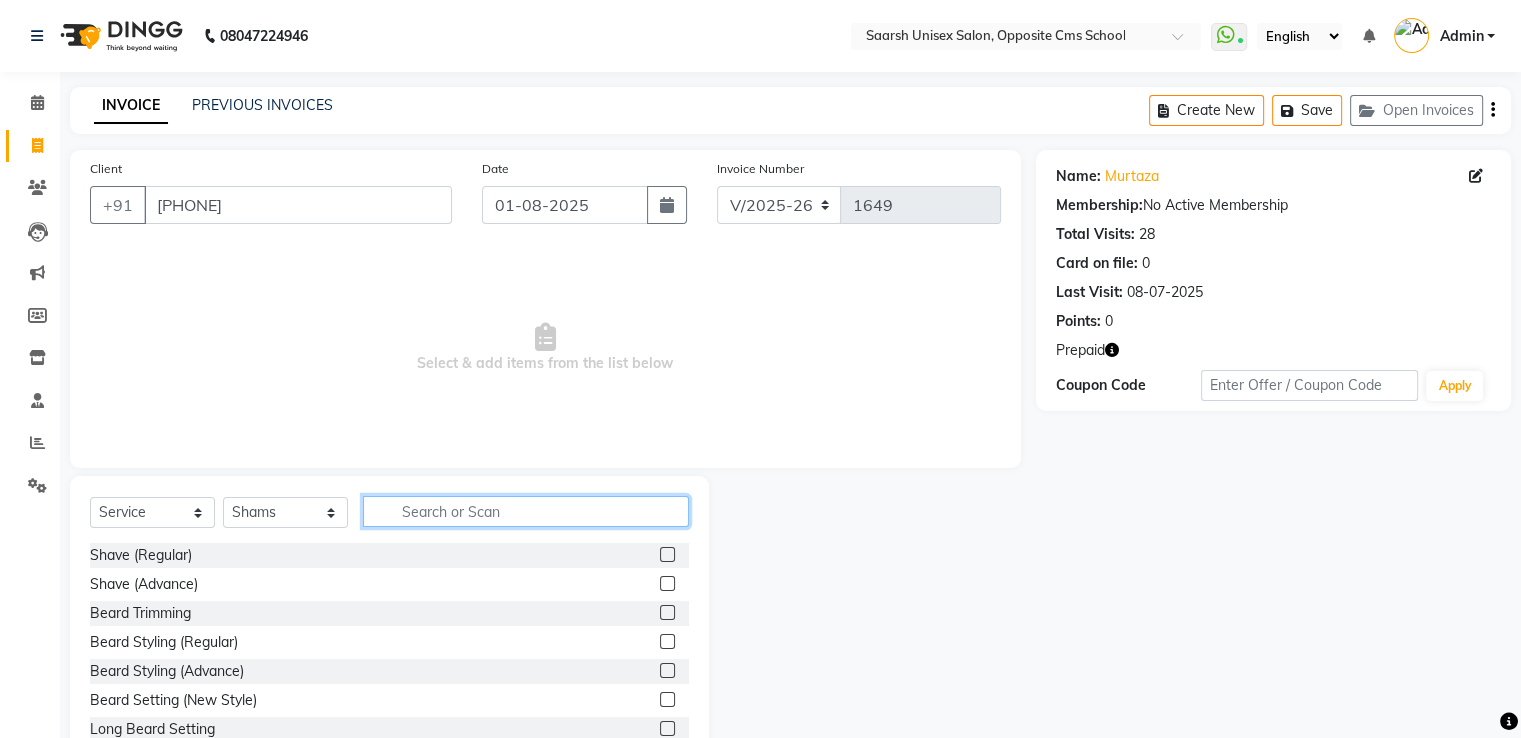 click 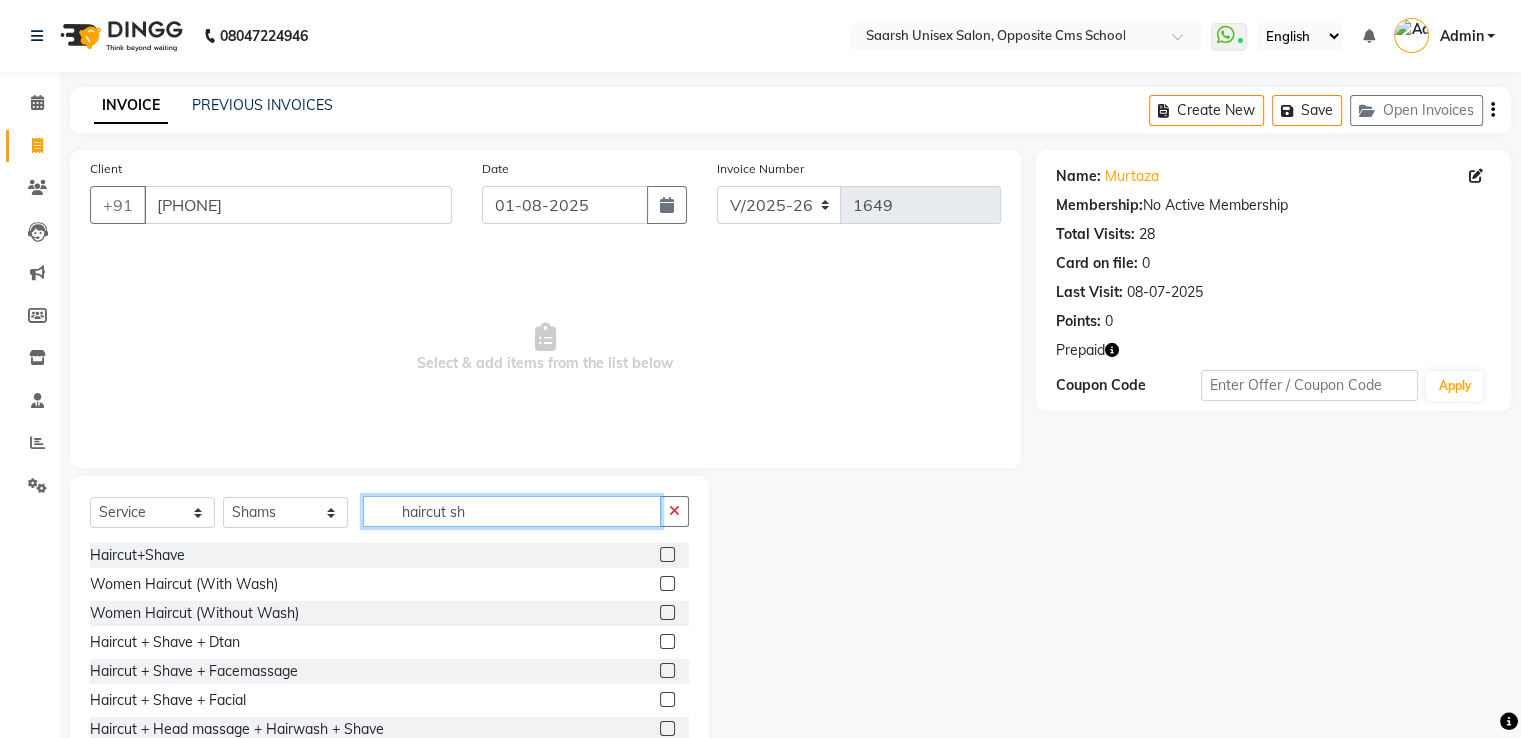 type on "haircut sh" 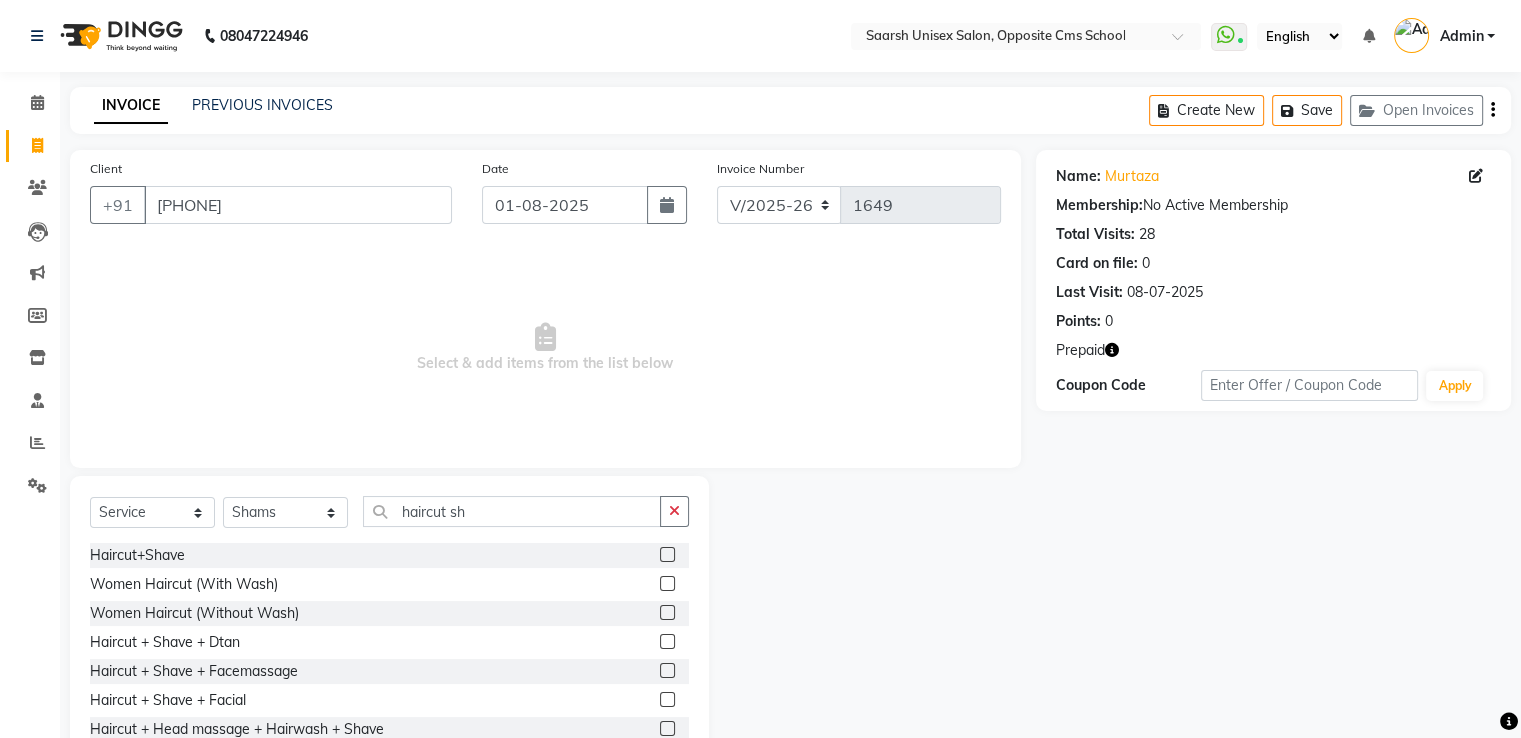 click 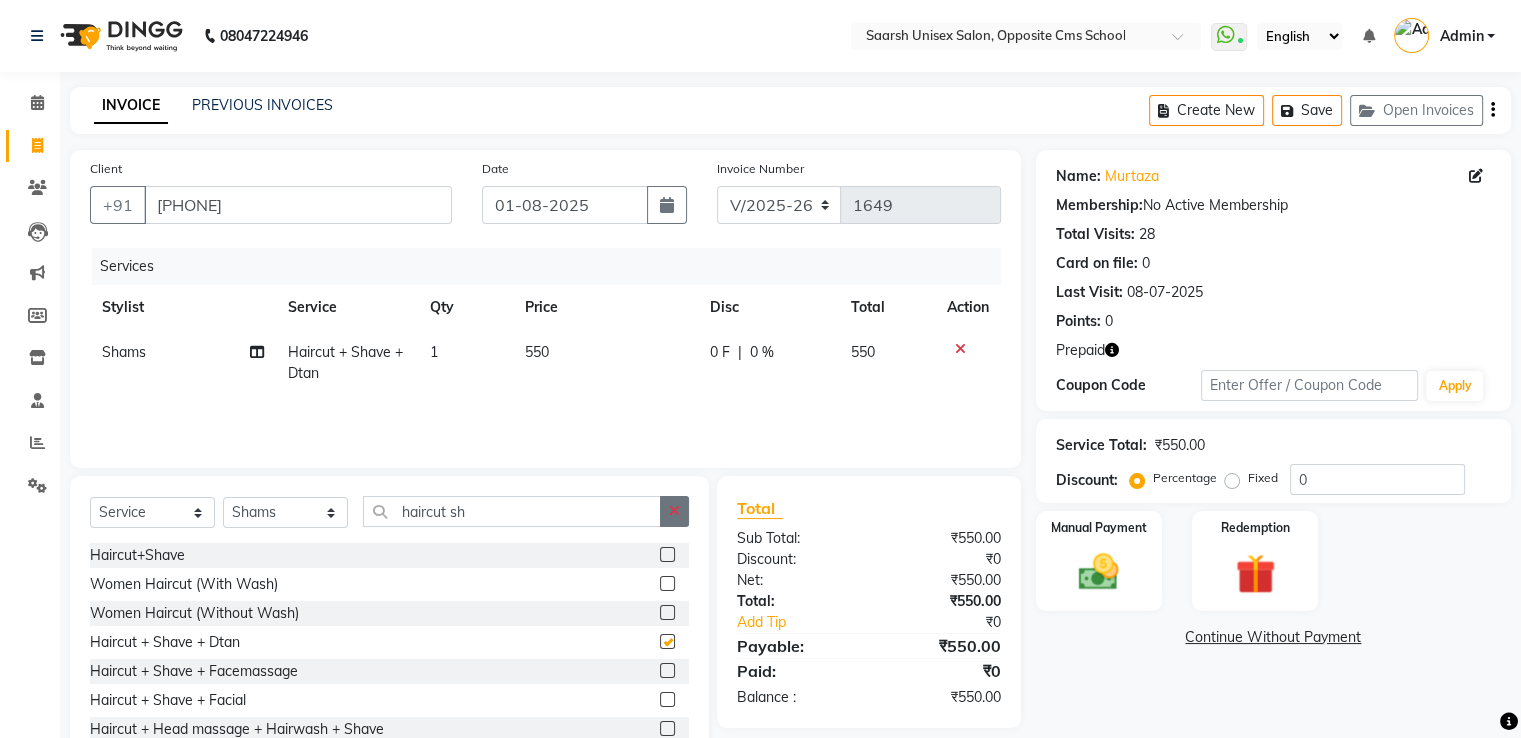 checkbox on "false" 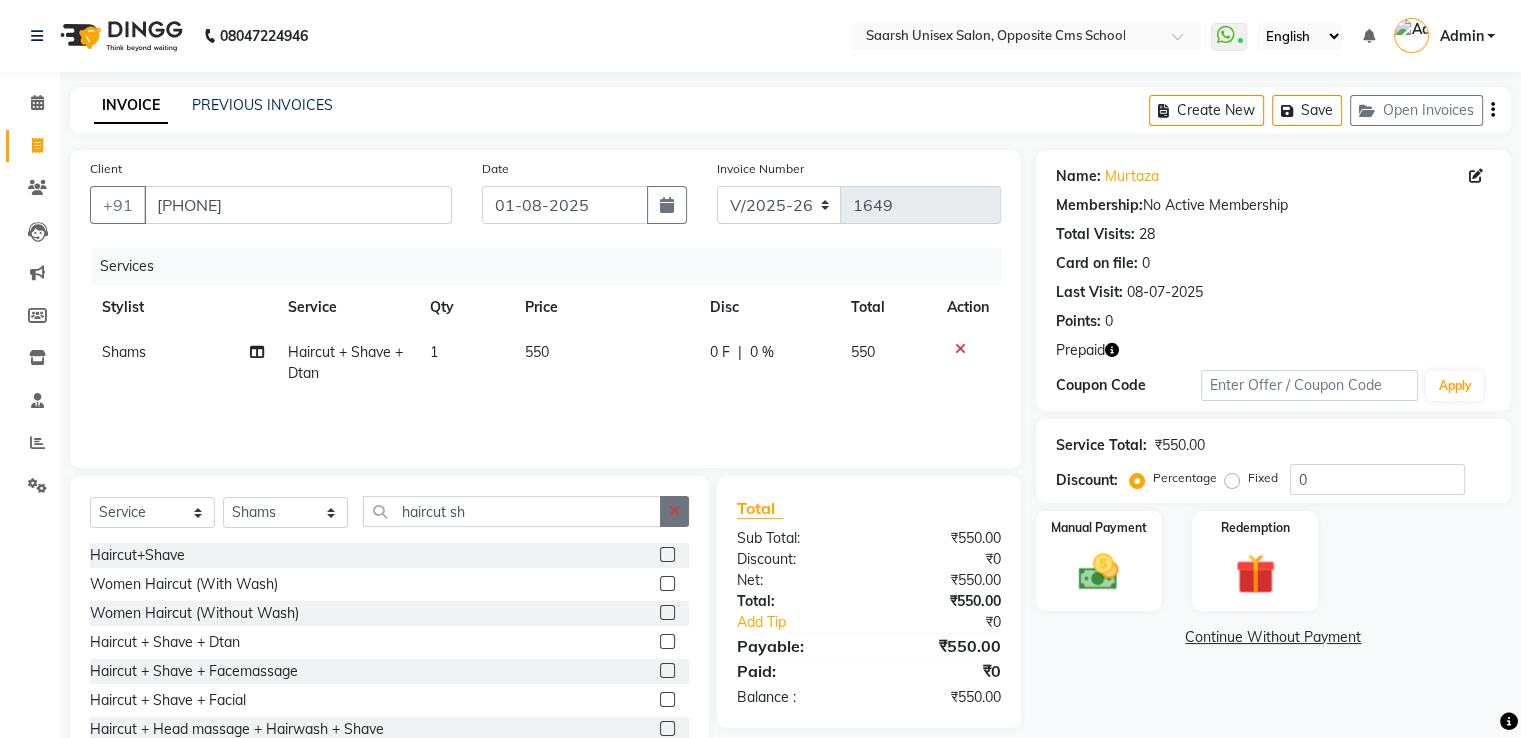 click 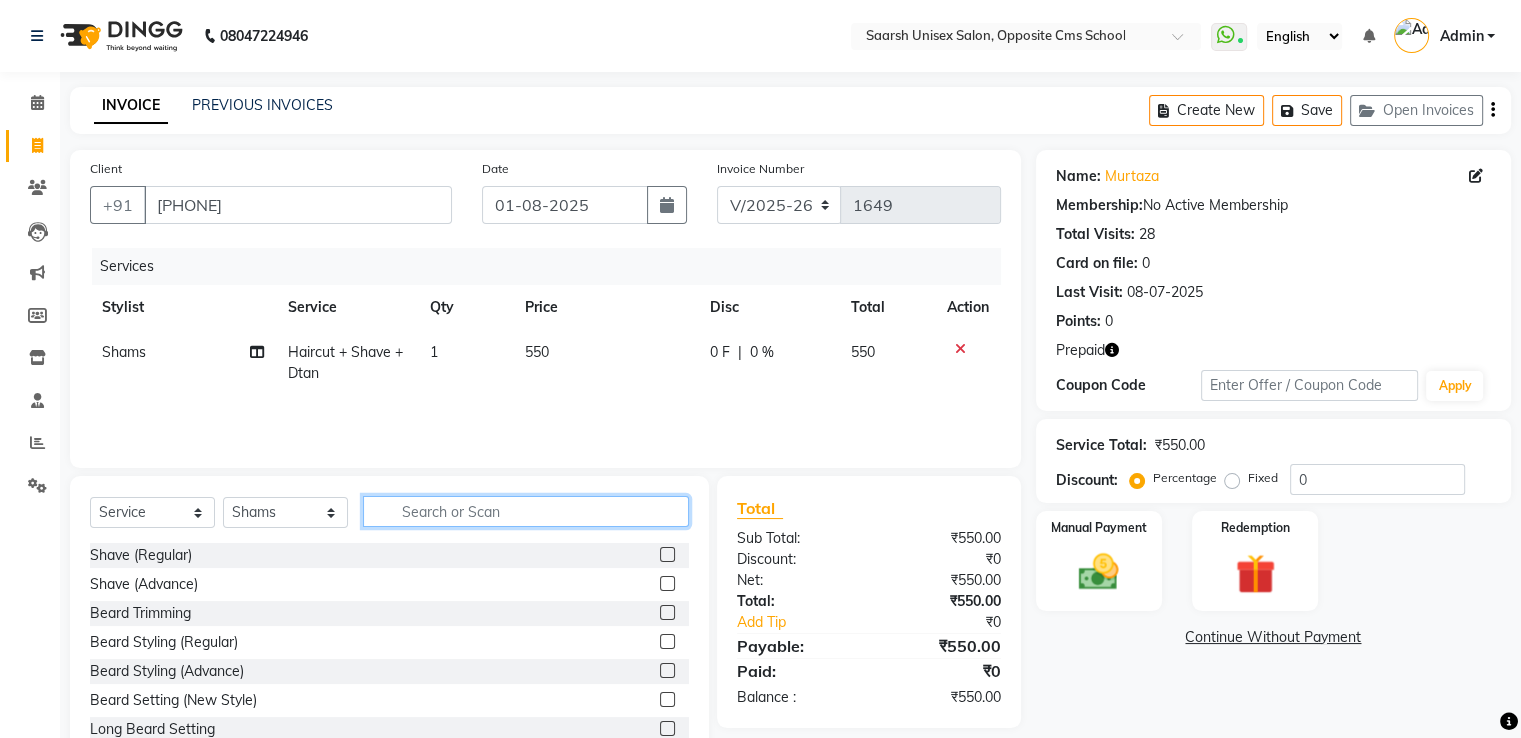 click 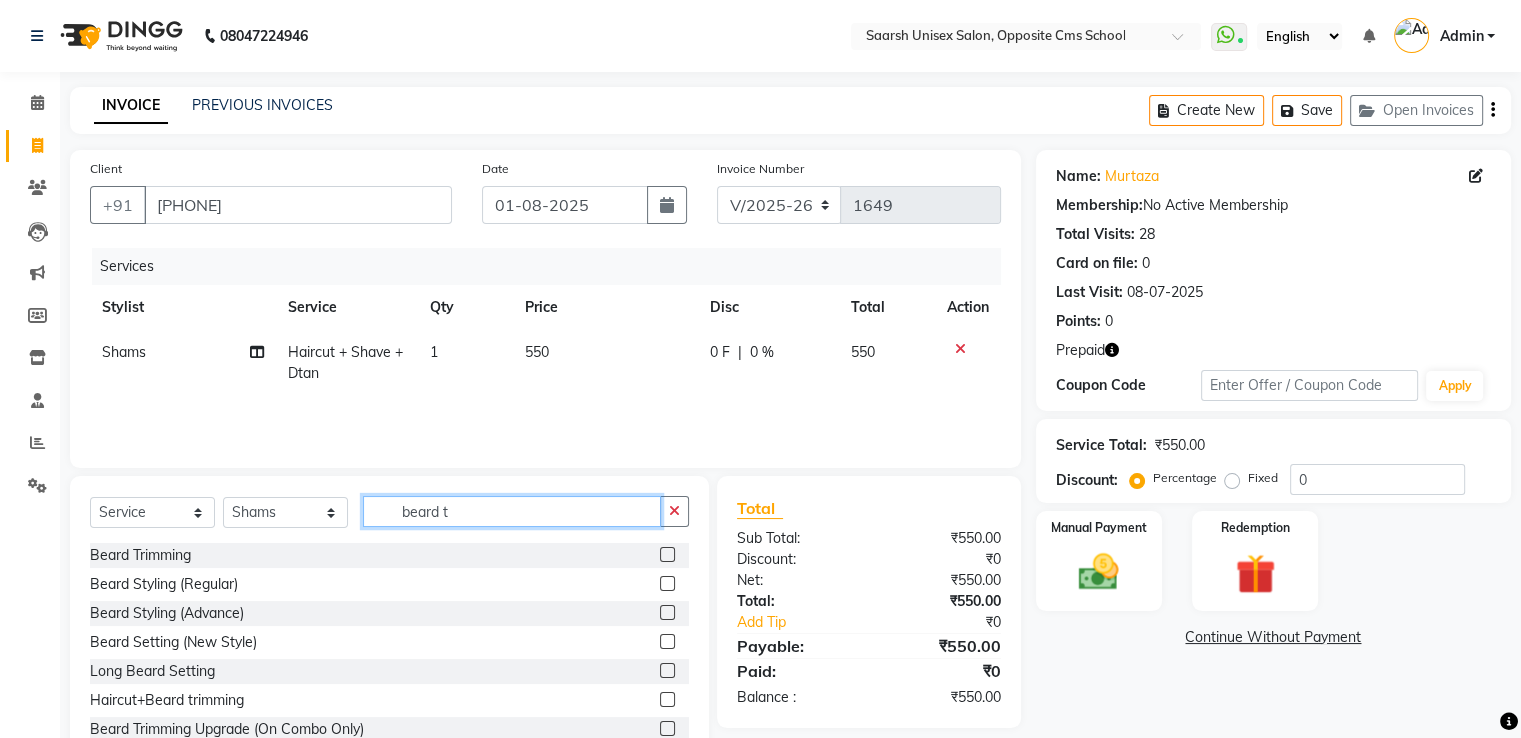 type on "beard t" 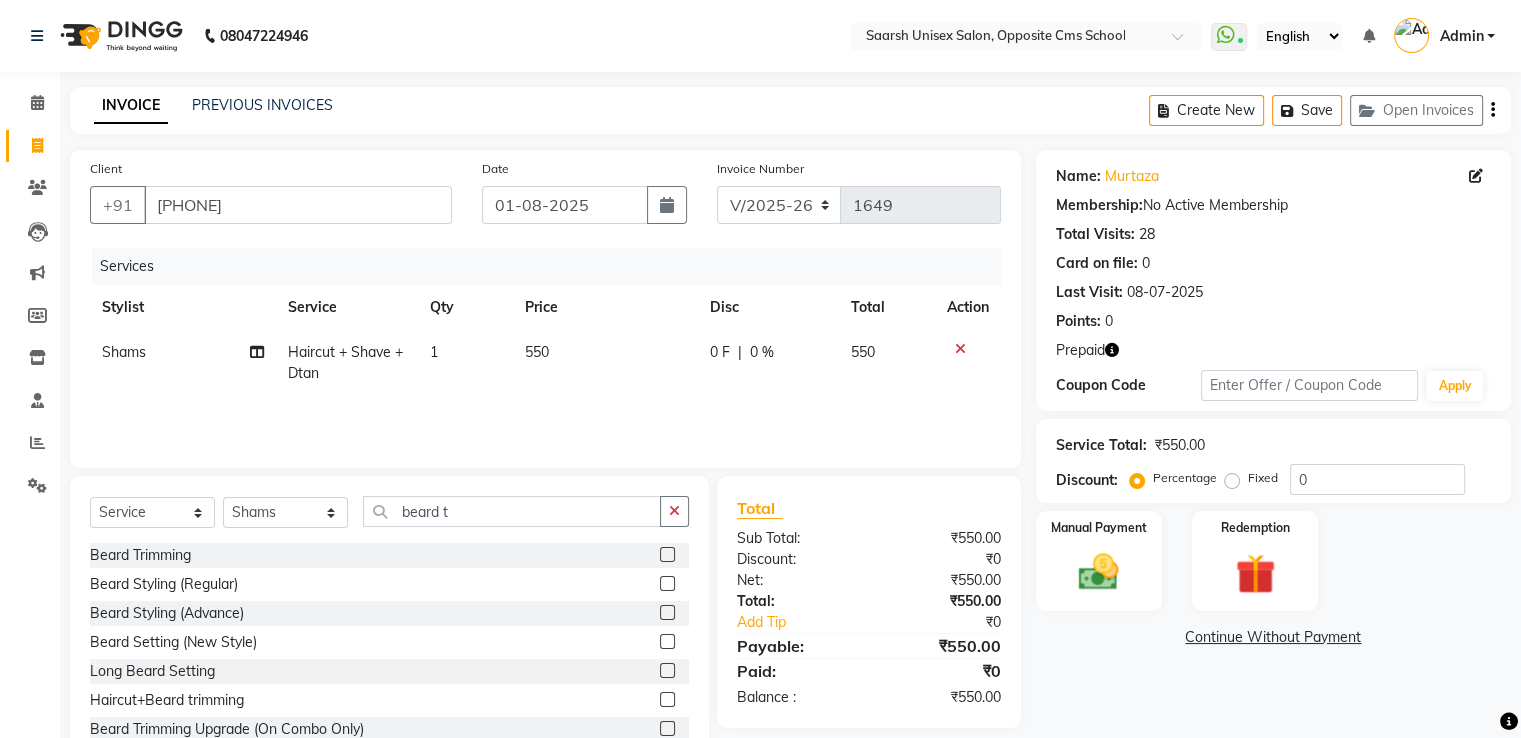 click 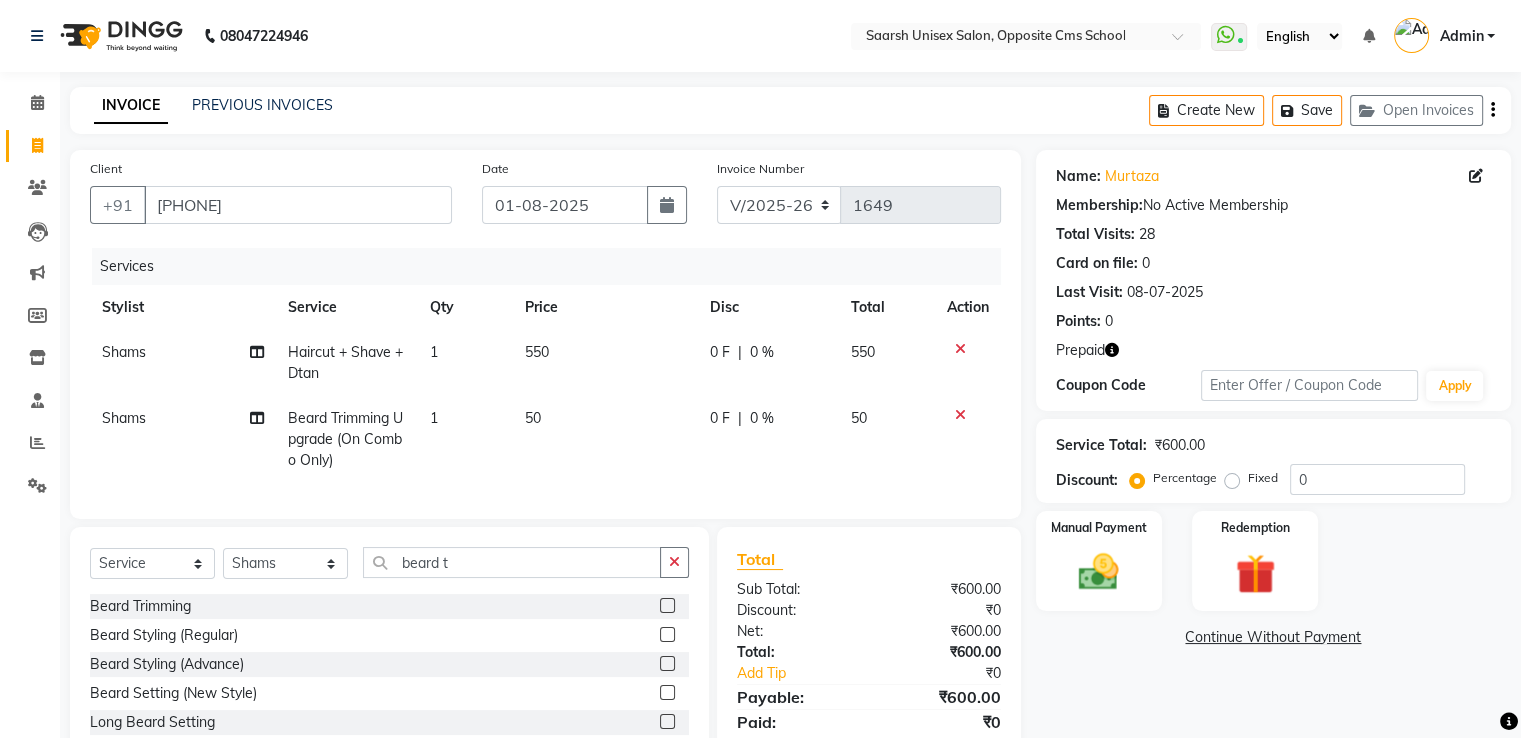 checkbox on "false" 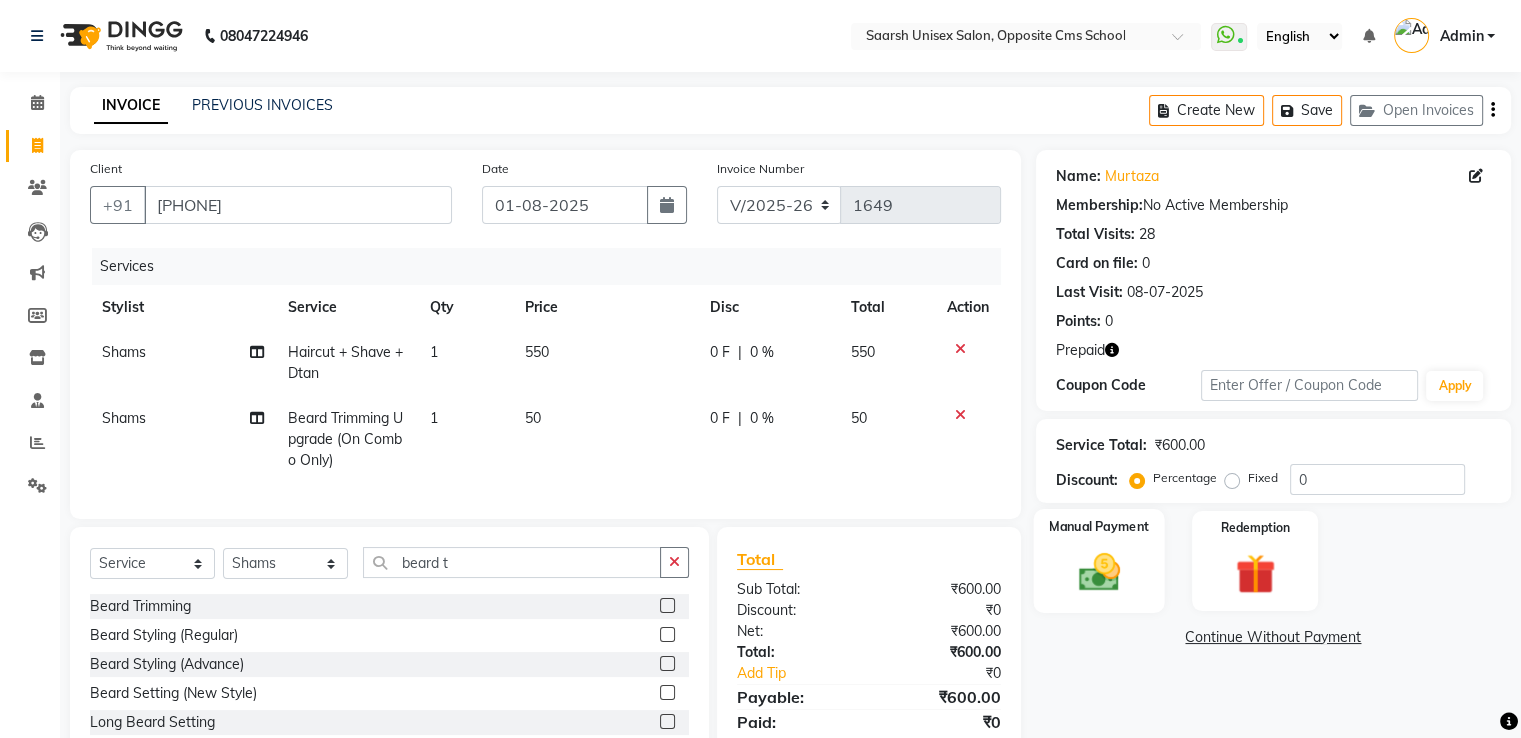 click 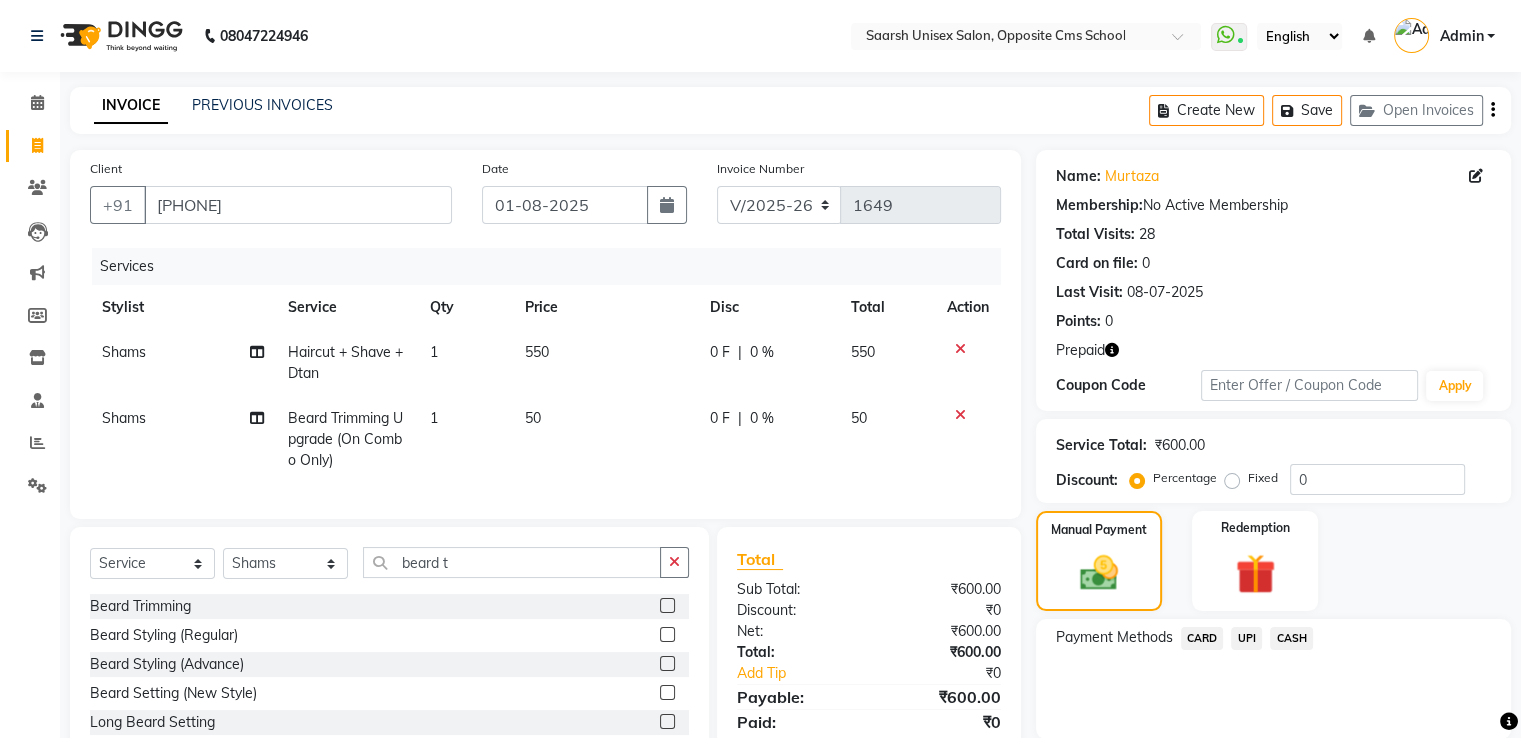 click on "UPI" 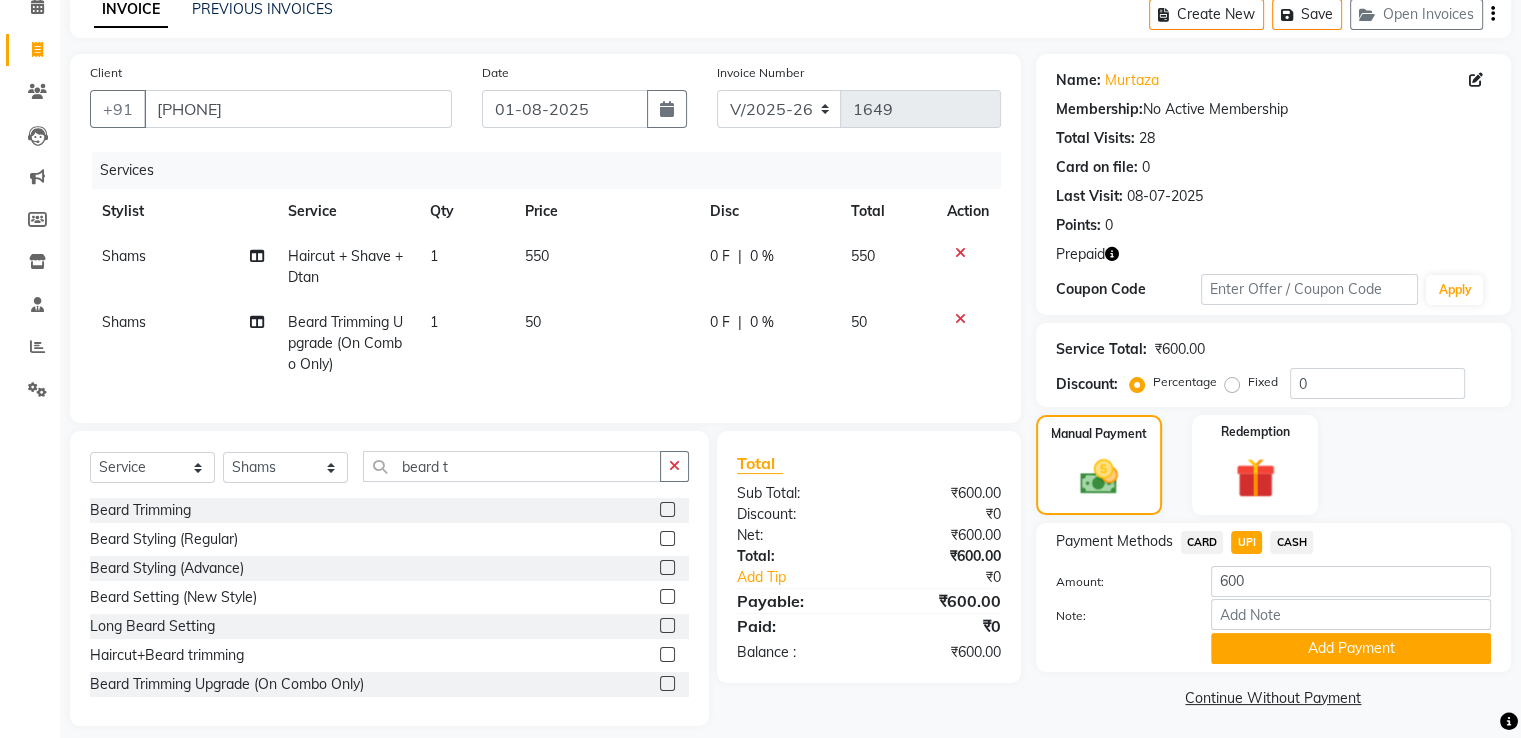 scroll, scrollTop: 130, scrollLeft: 0, axis: vertical 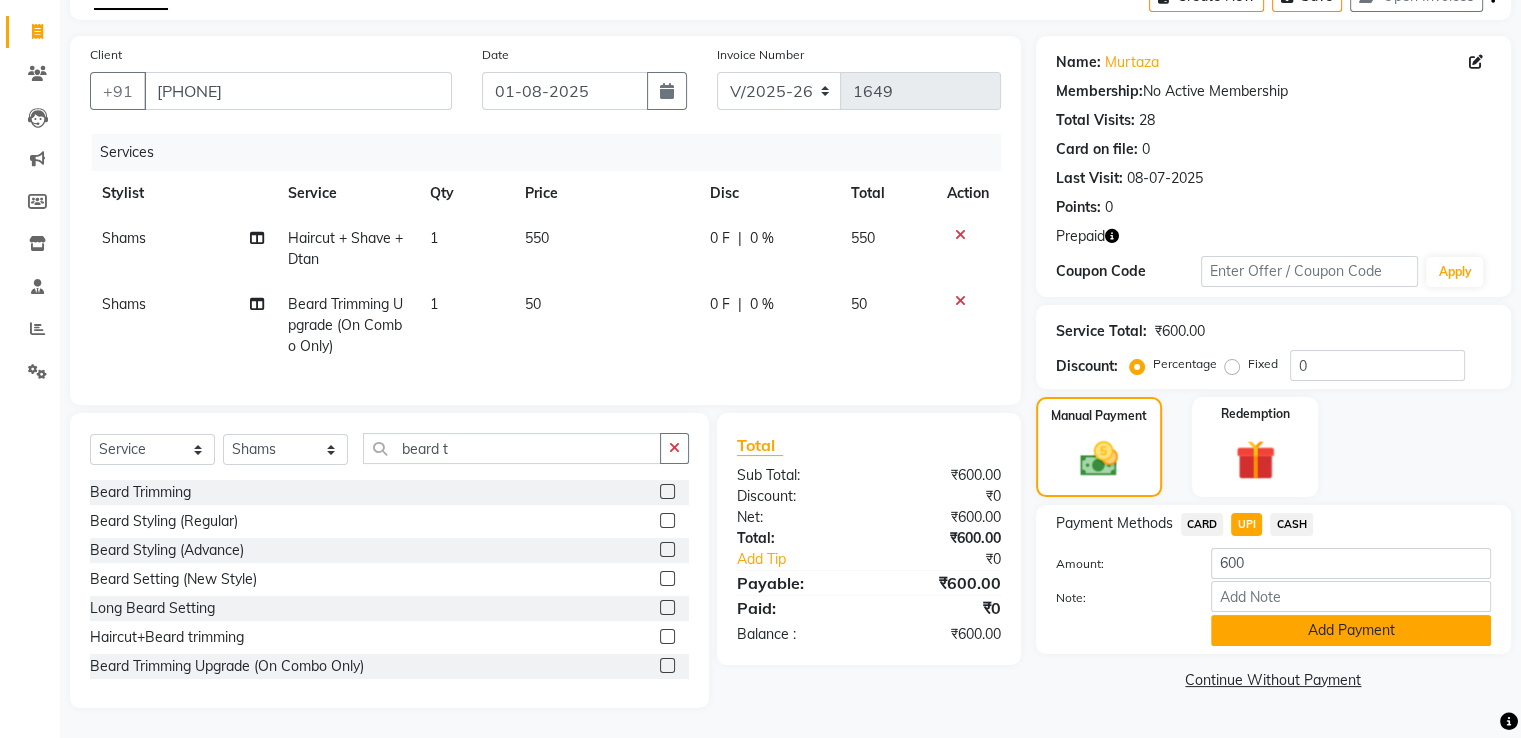 click on "Add Payment" 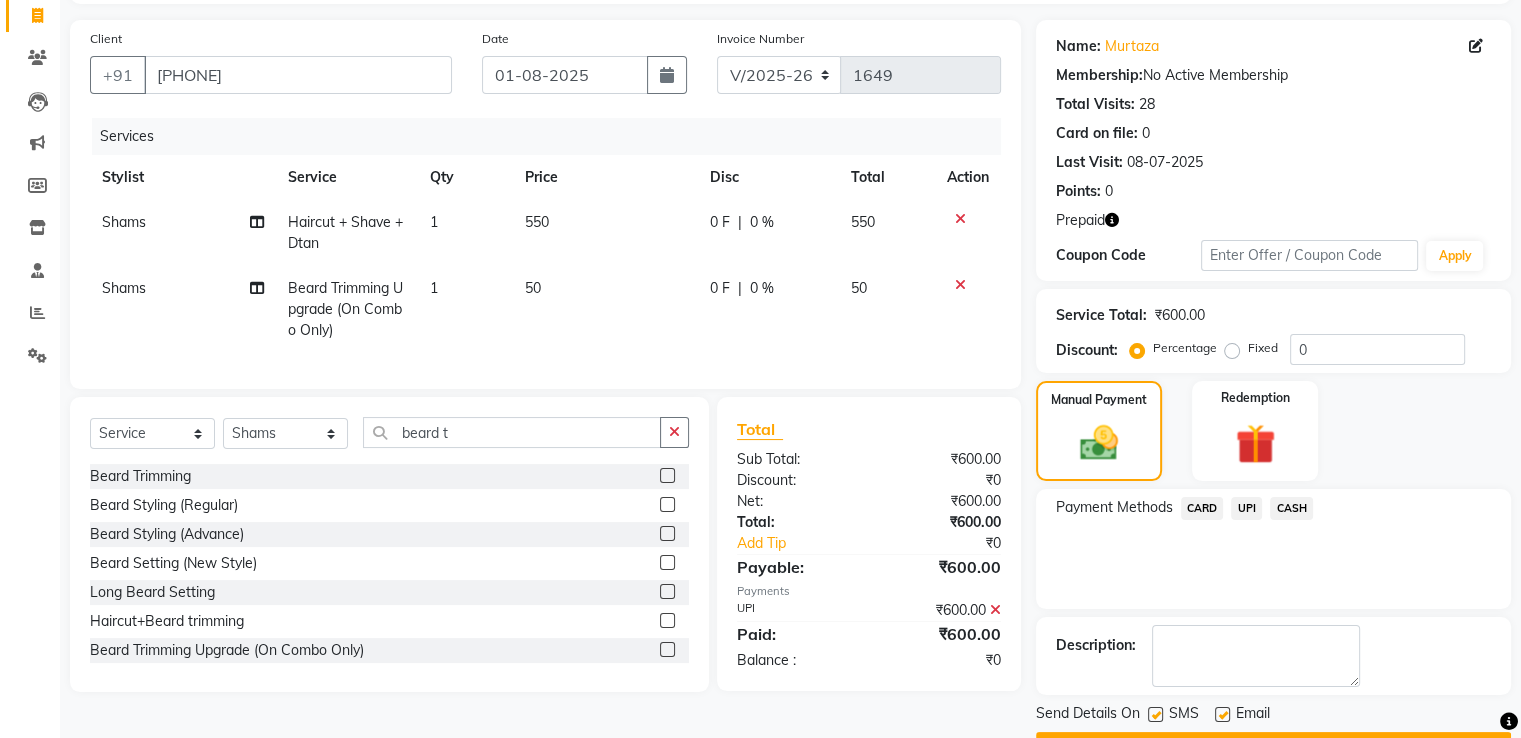 scroll, scrollTop: 184, scrollLeft: 0, axis: vertical 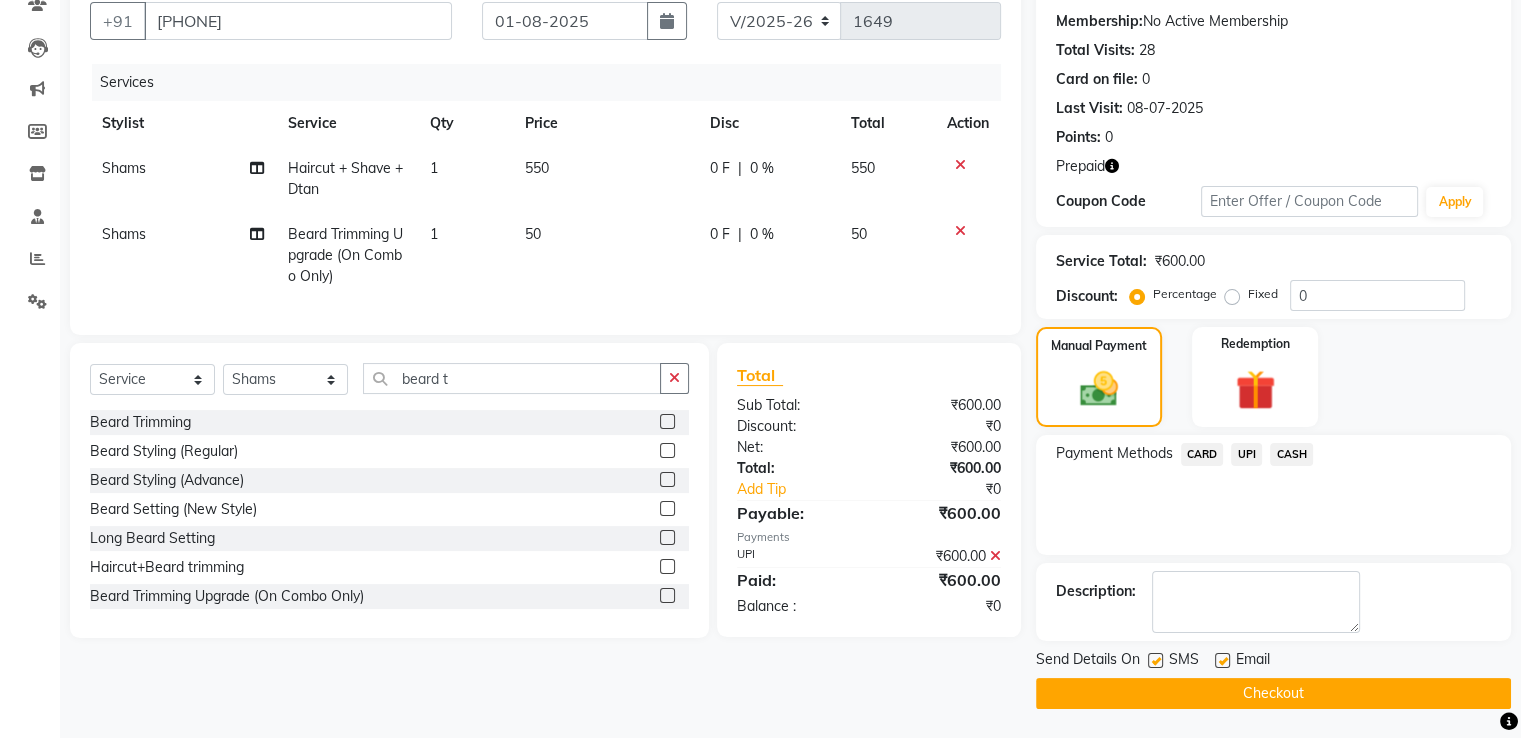 click on "Checkout" 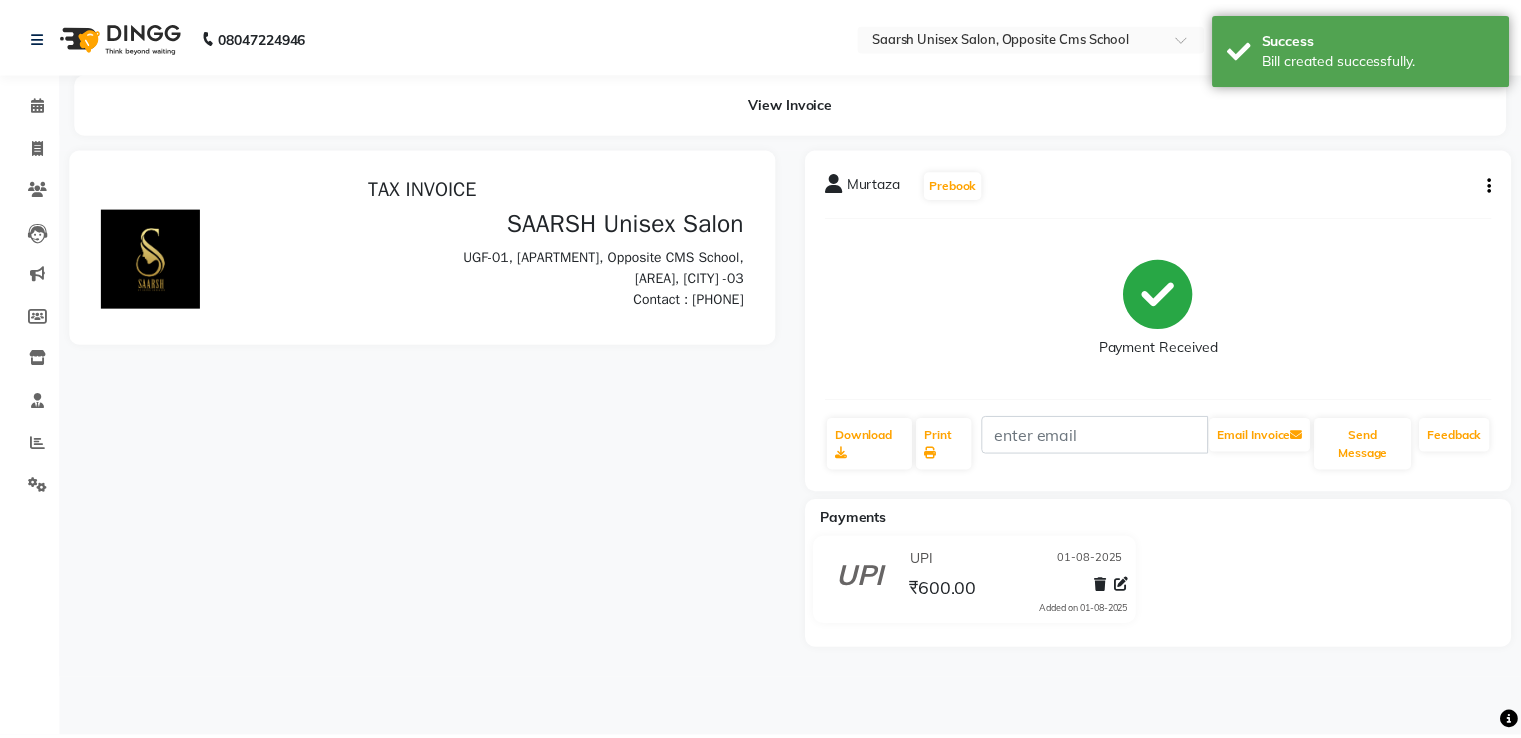 scroll, scrollTop: 0, scrollLeft: 0, axis: both 